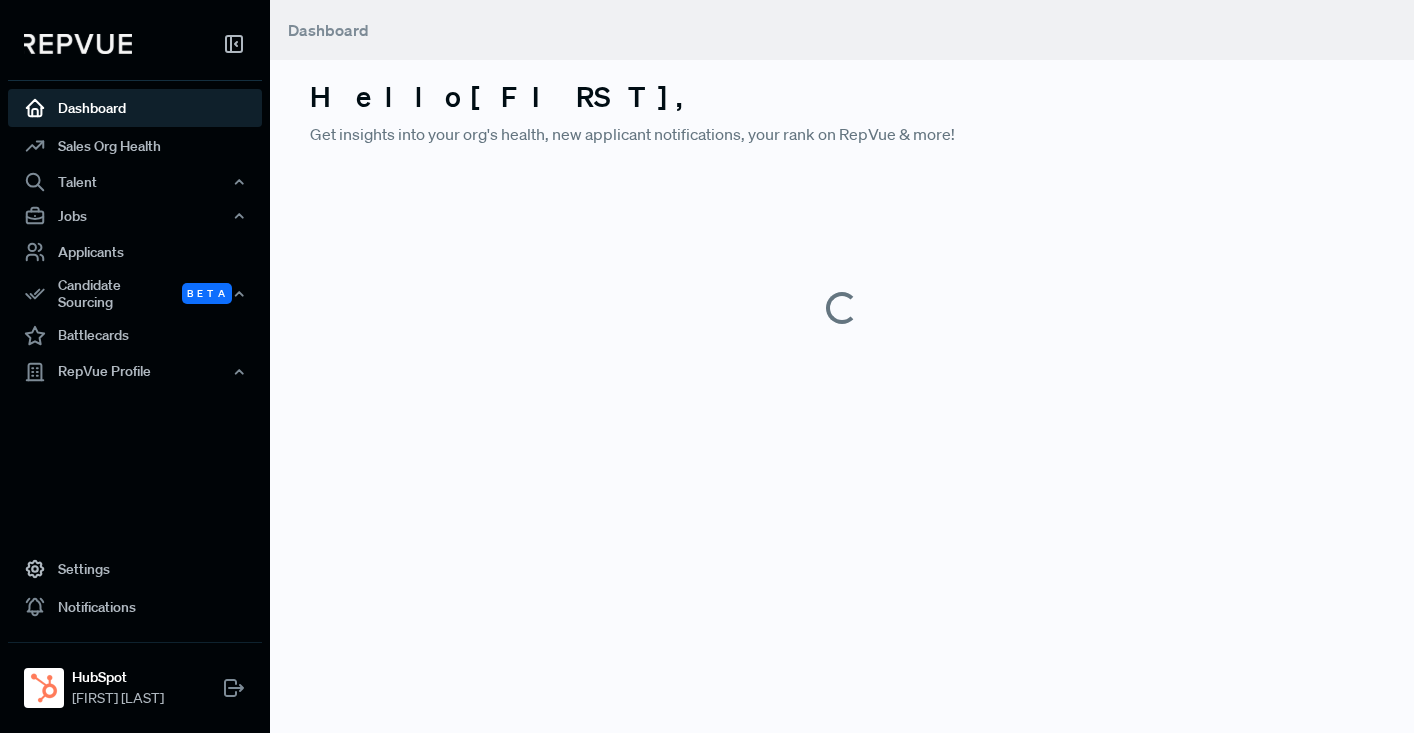 scroll, scrollTop: 0, scrollLeft: 0, axis: both 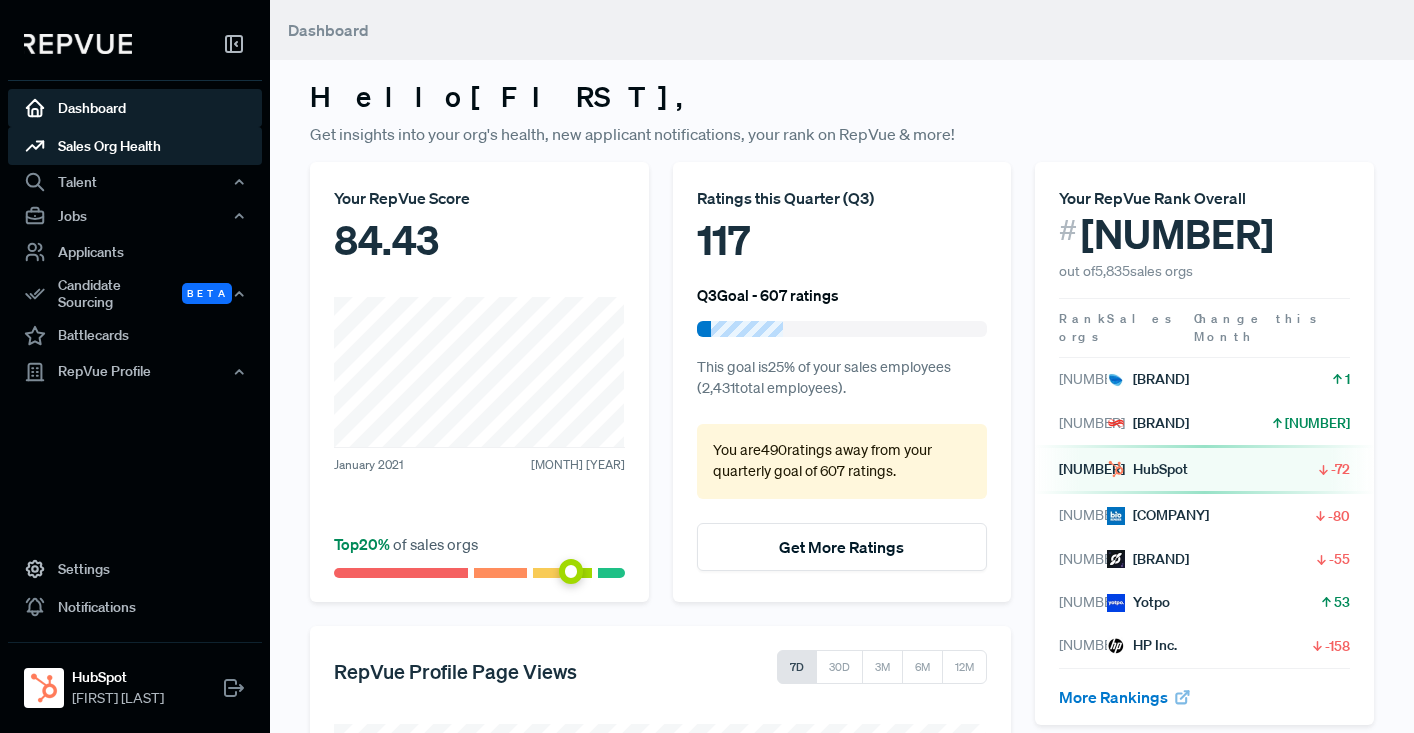 click on "Sales Org Health" at bounding box center (135, 146) 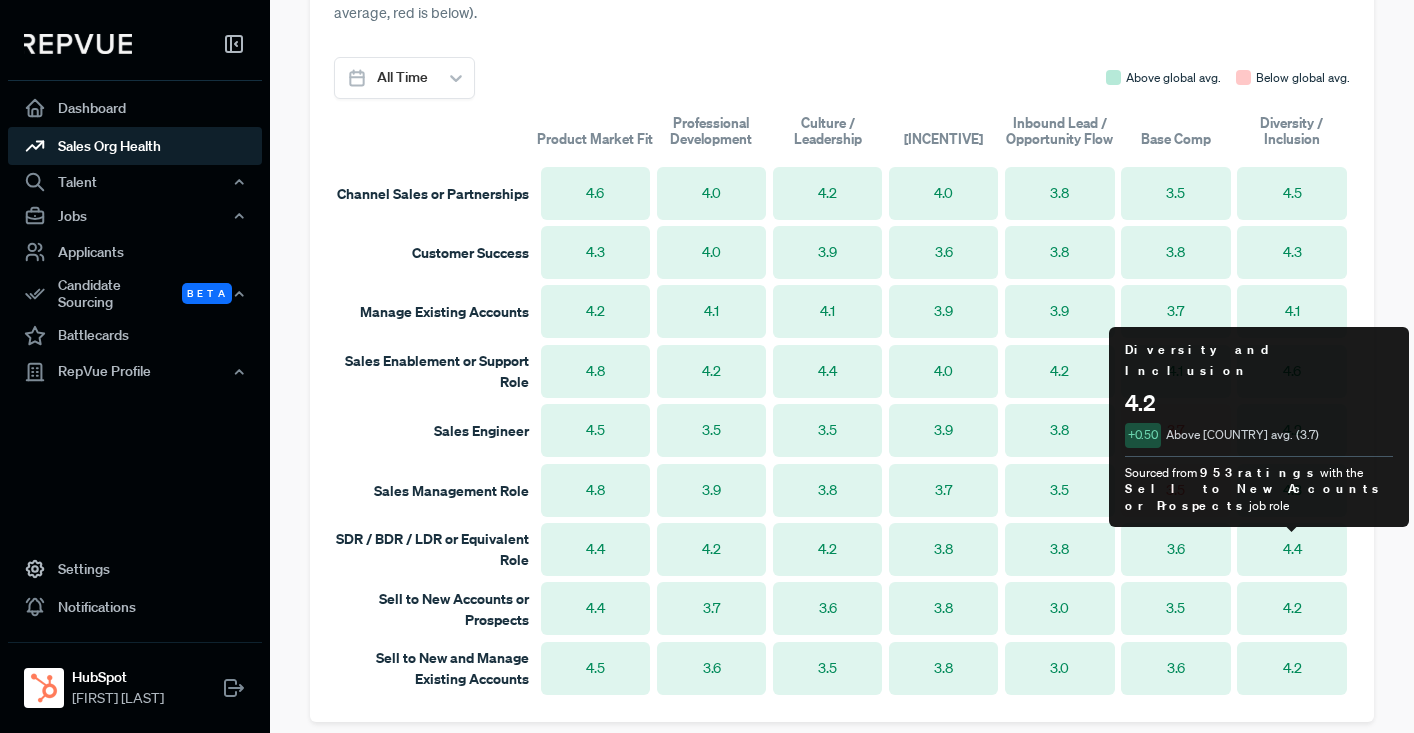 scroll, scrollTop: 1355, scrollLeft: 0, axis: vertical 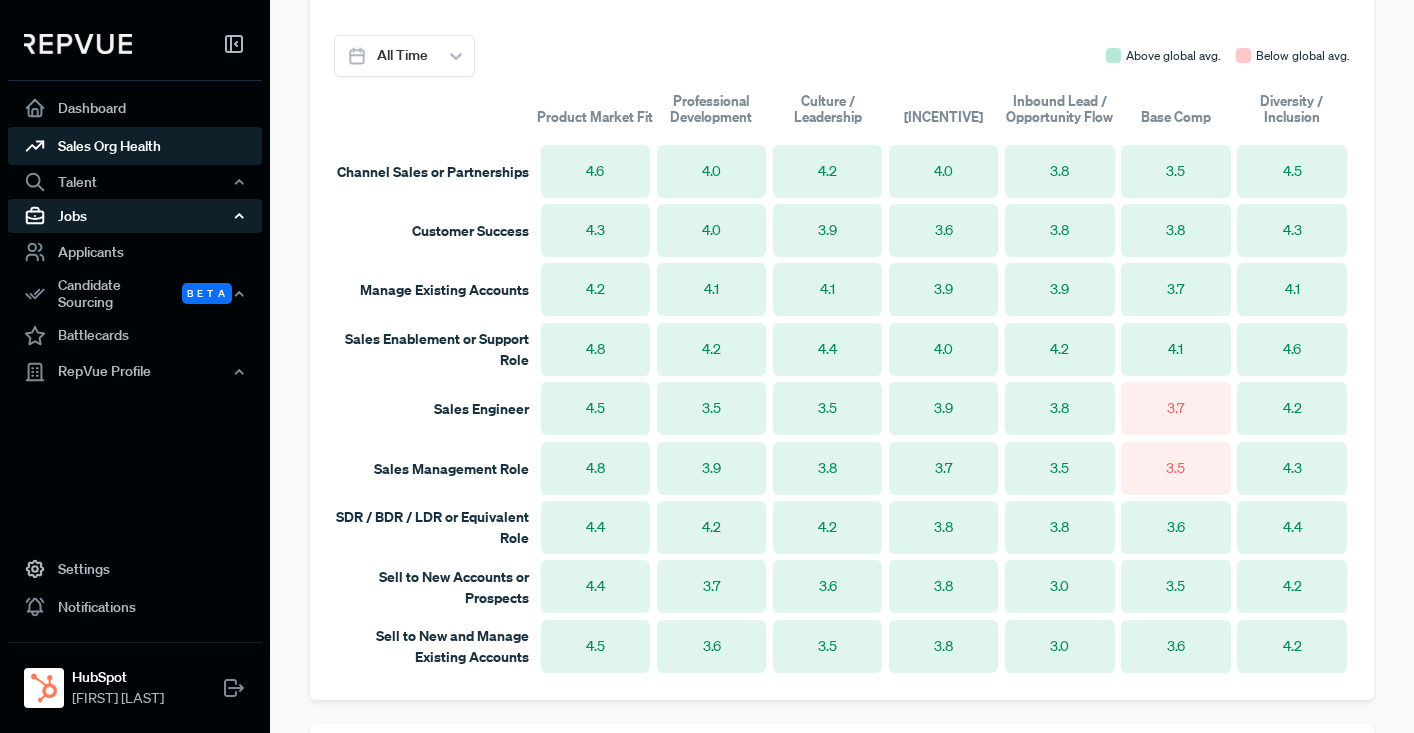 click on "Jobs" at bounding box center [135, 216] 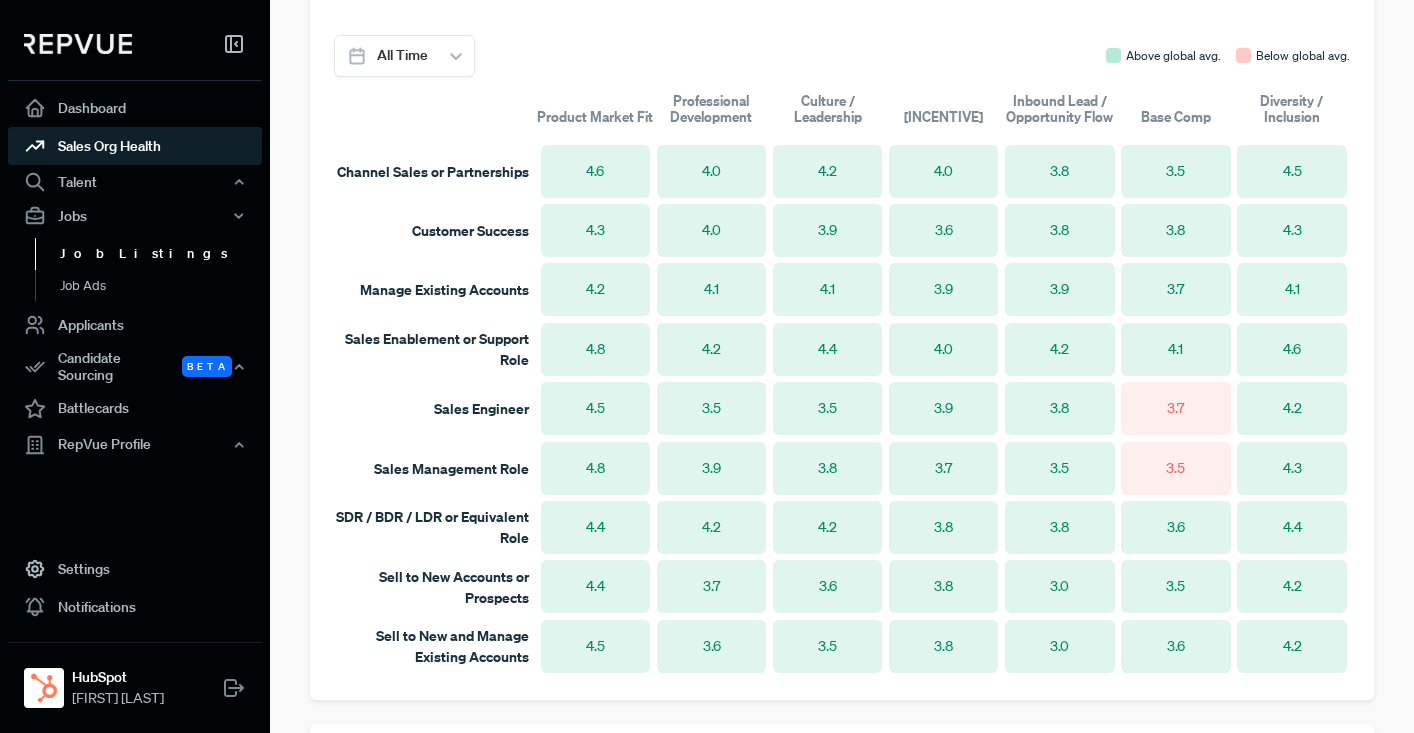 click on "Job Listings" at bounding box center [162, 254] 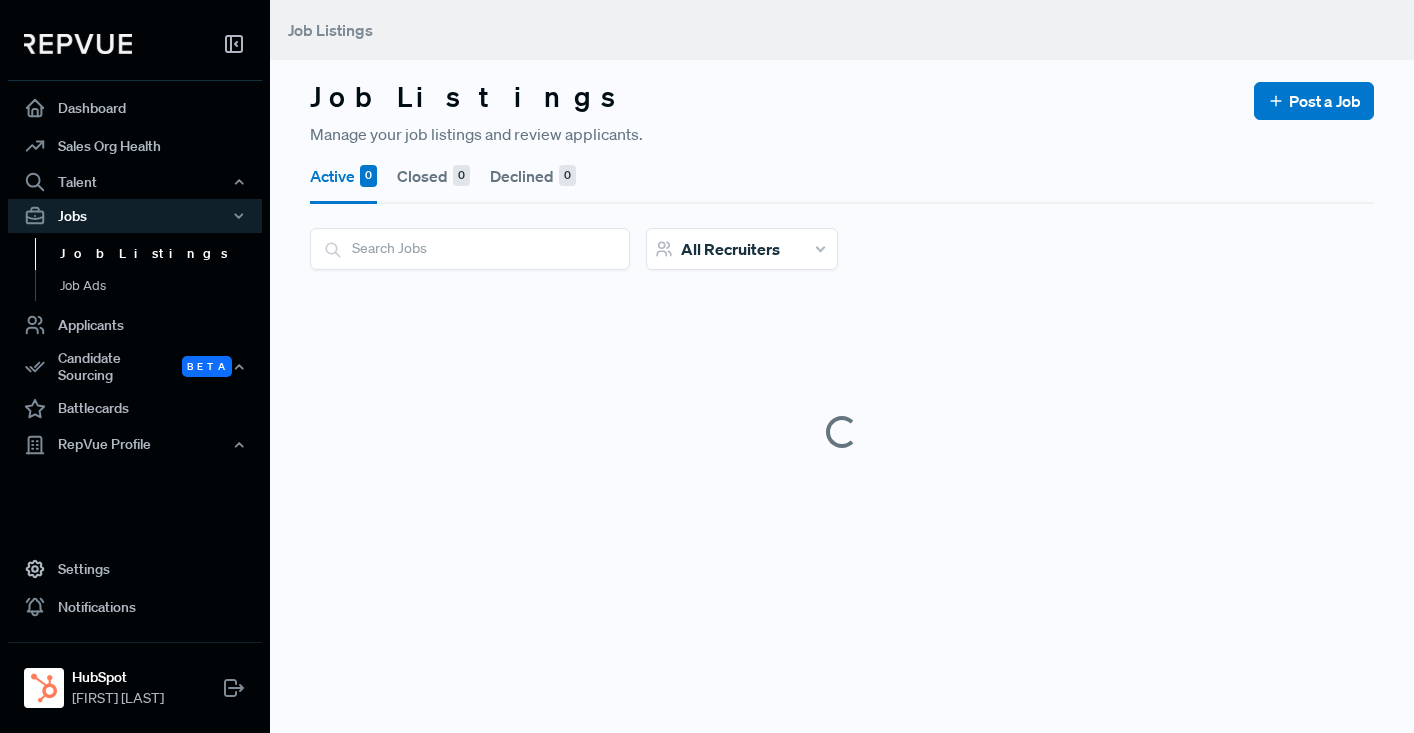 scroll, scrollTop: 0, scrollLeft: 0, axis: both 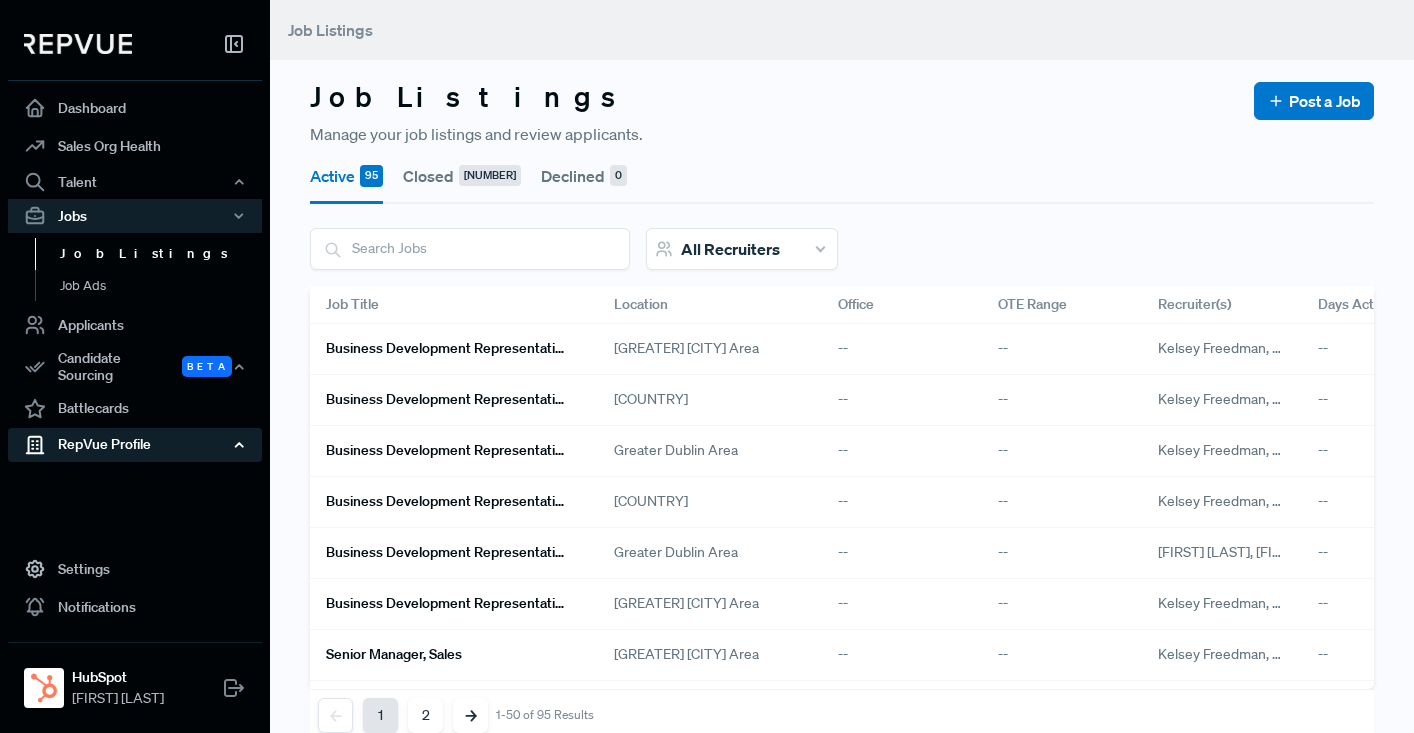 click on "RepVue Profile" at bounding box center (135, 445) 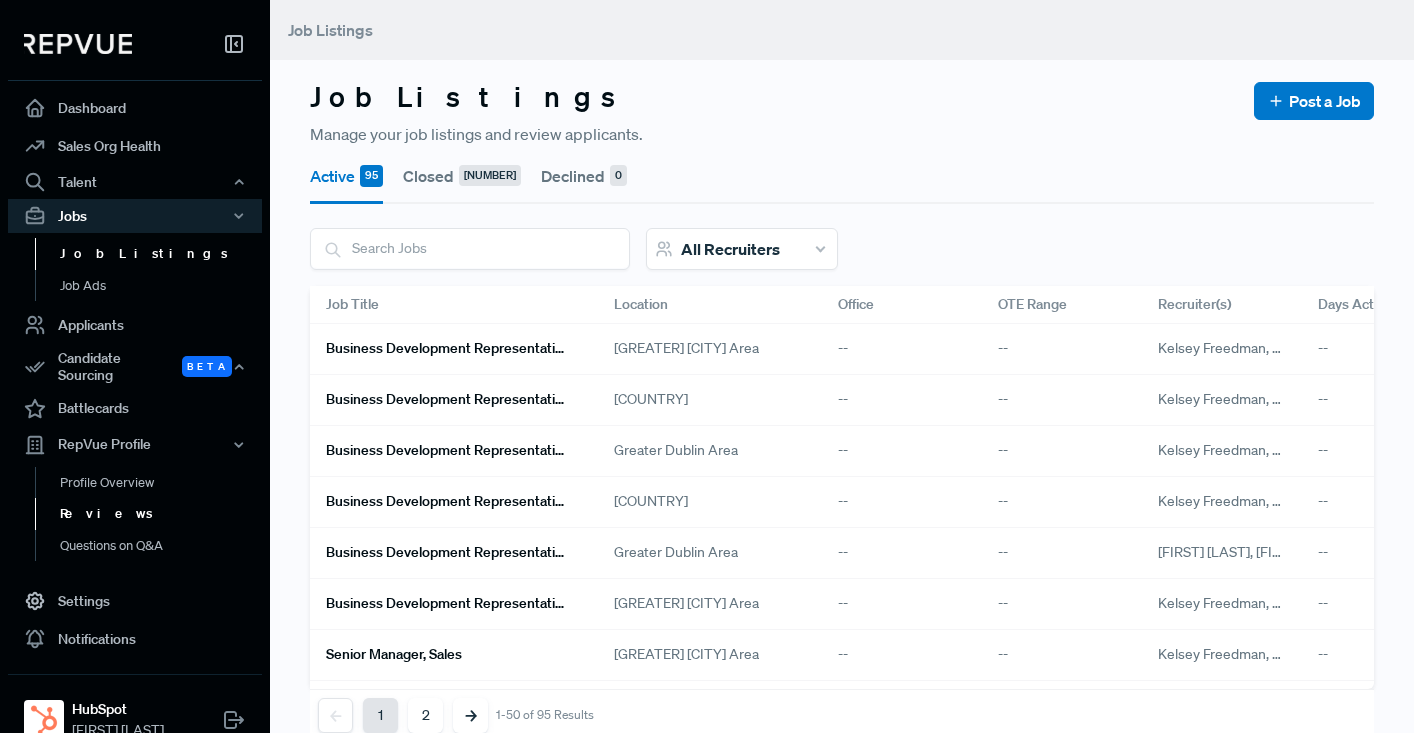 scroll, scrollTop: 40, scrollLeft: 0, axis: vertical 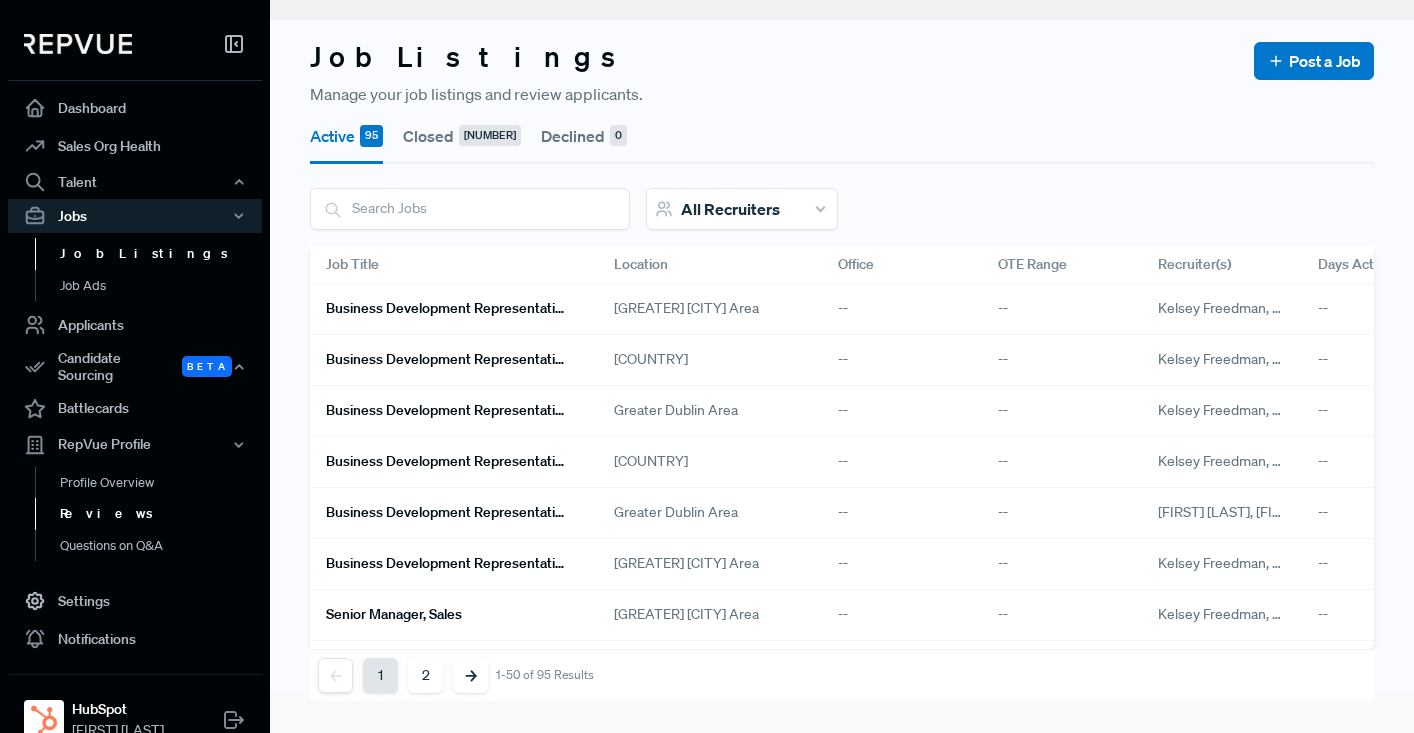 click on "Reviews" at bounding box center (162, 514) 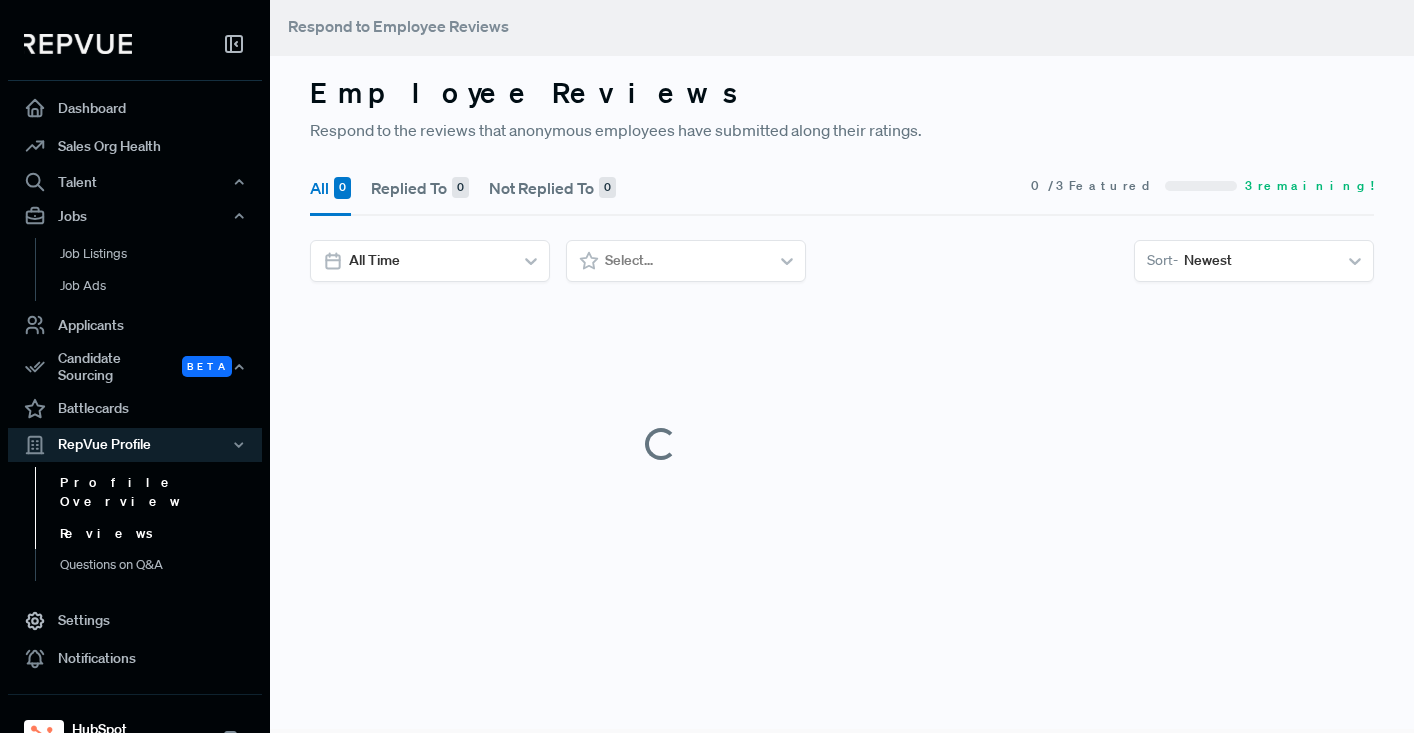 scroll, scrollTop: 40, scrollLeft: 0, axis: vertical 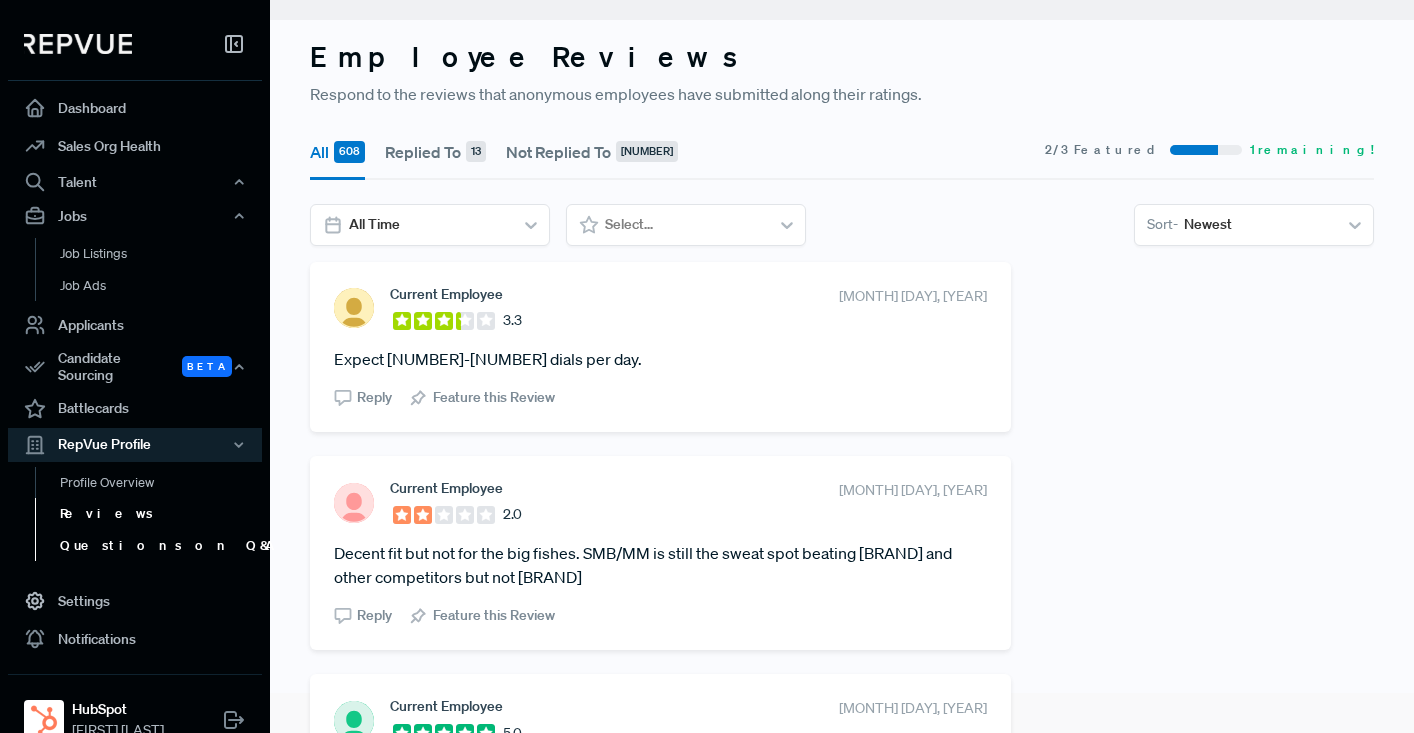 click on "Questions on Q&A" at bounding box center [162, 546] 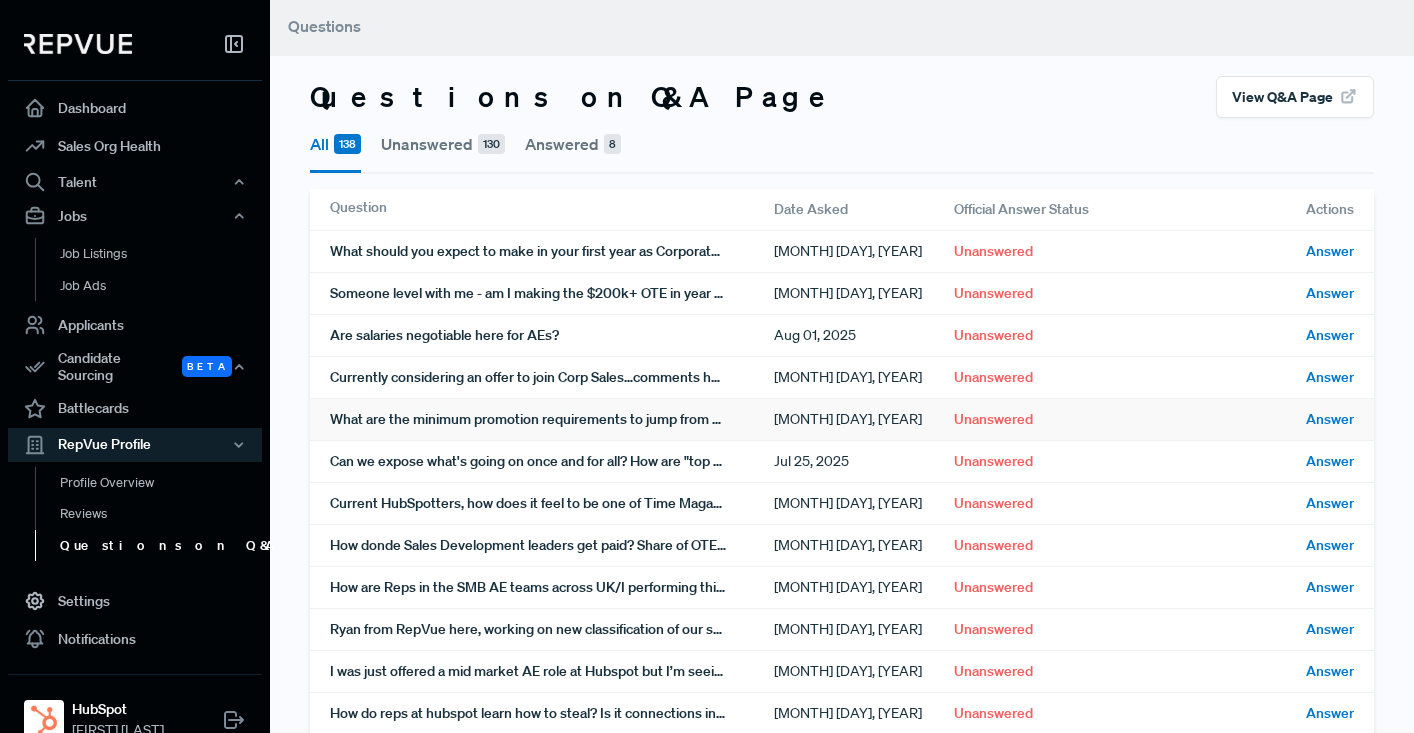 scroll, scrollTop: 40, scrollLeft: 0, axis: vertical 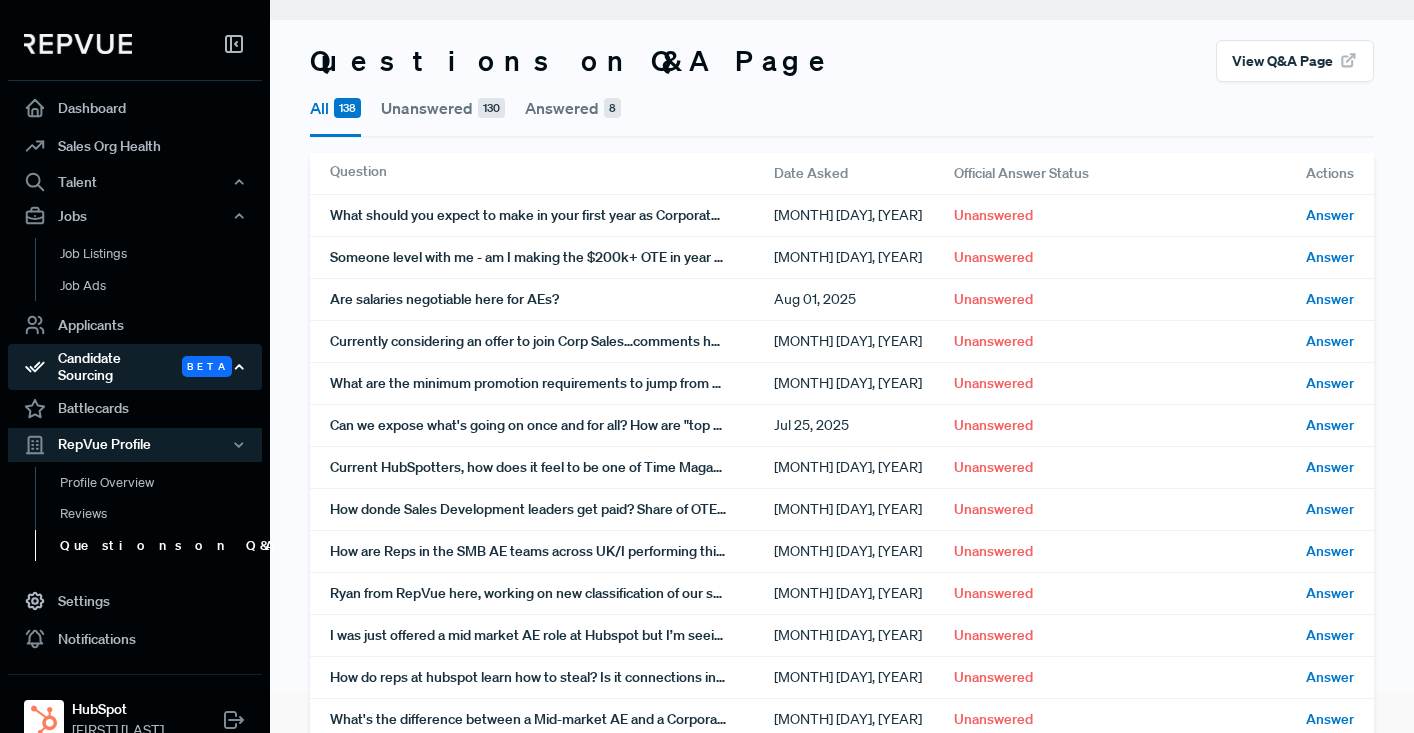 click on "Candidate Sourcing   Beta" at bounding box center [135, 367] 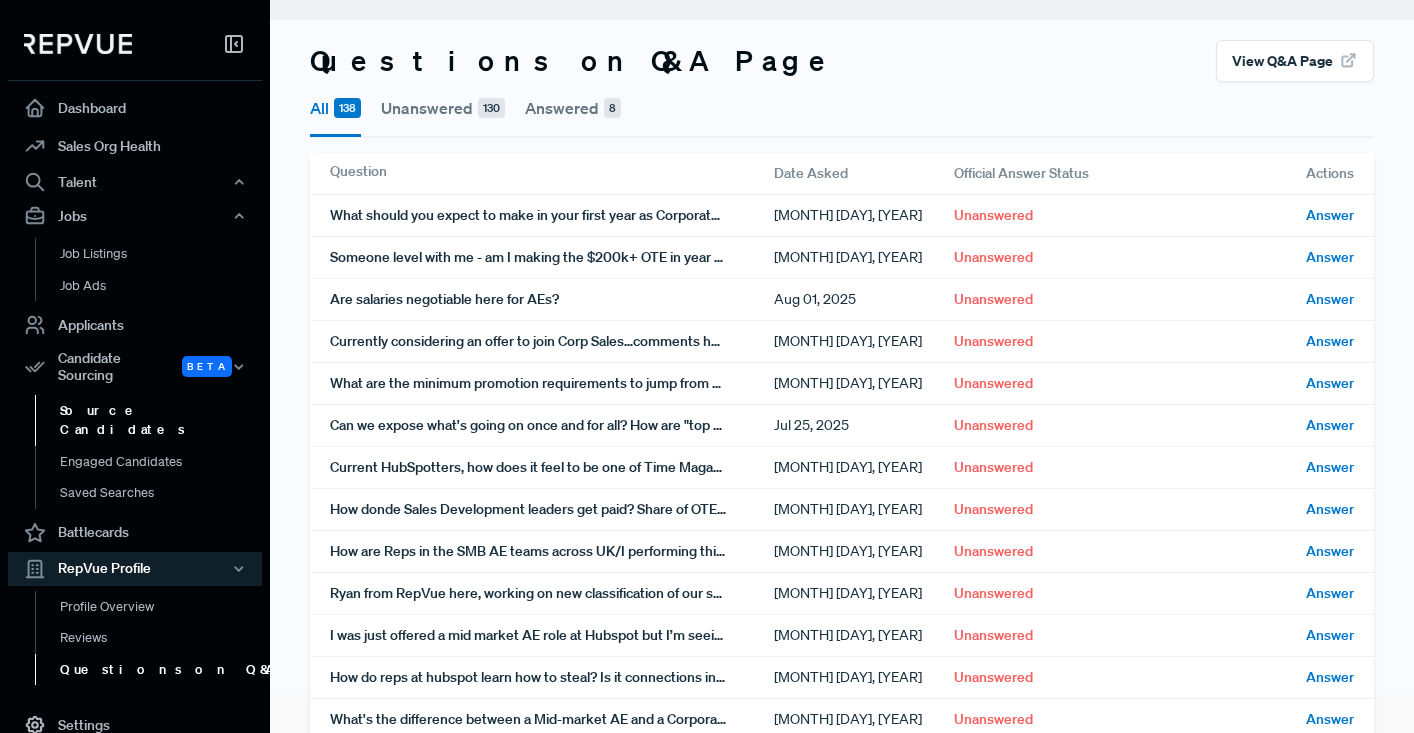 click on "Source Candidates" at bounding box center (162, 420) 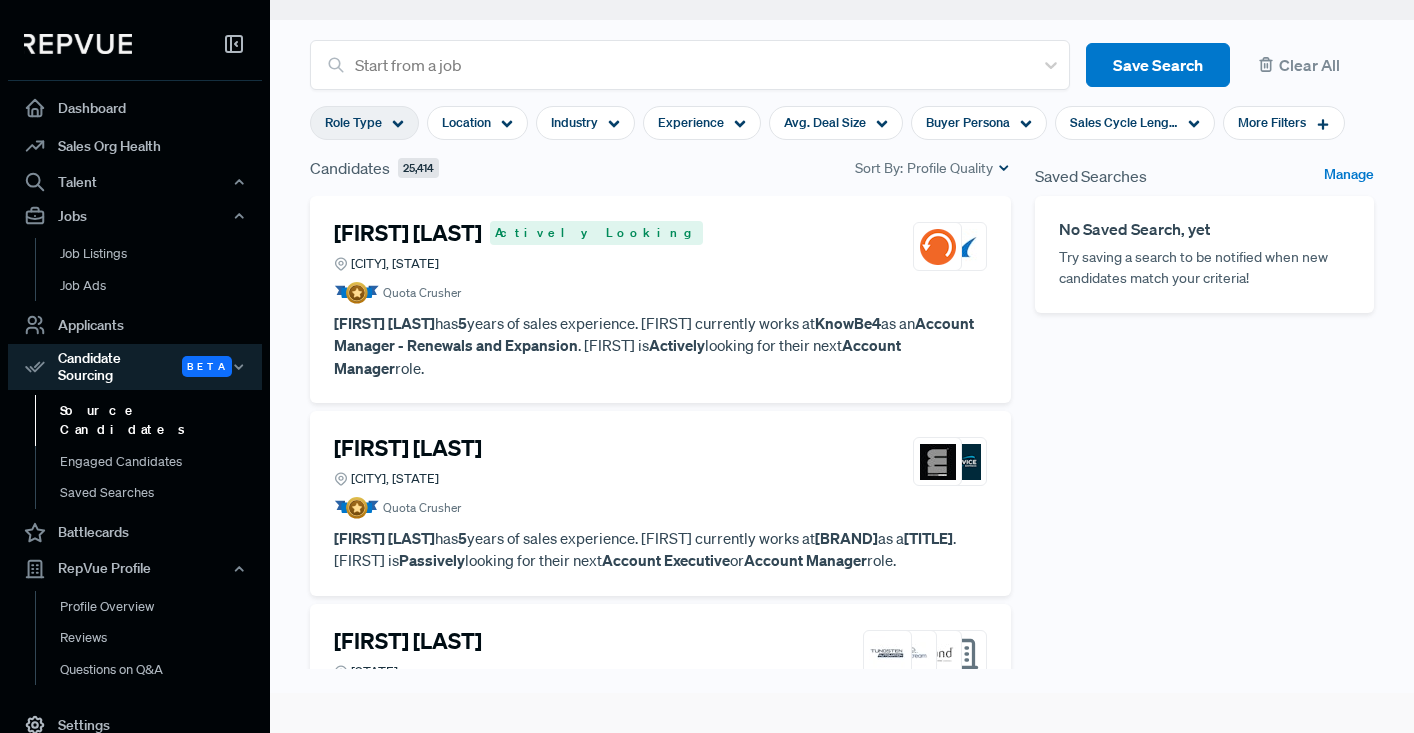 click 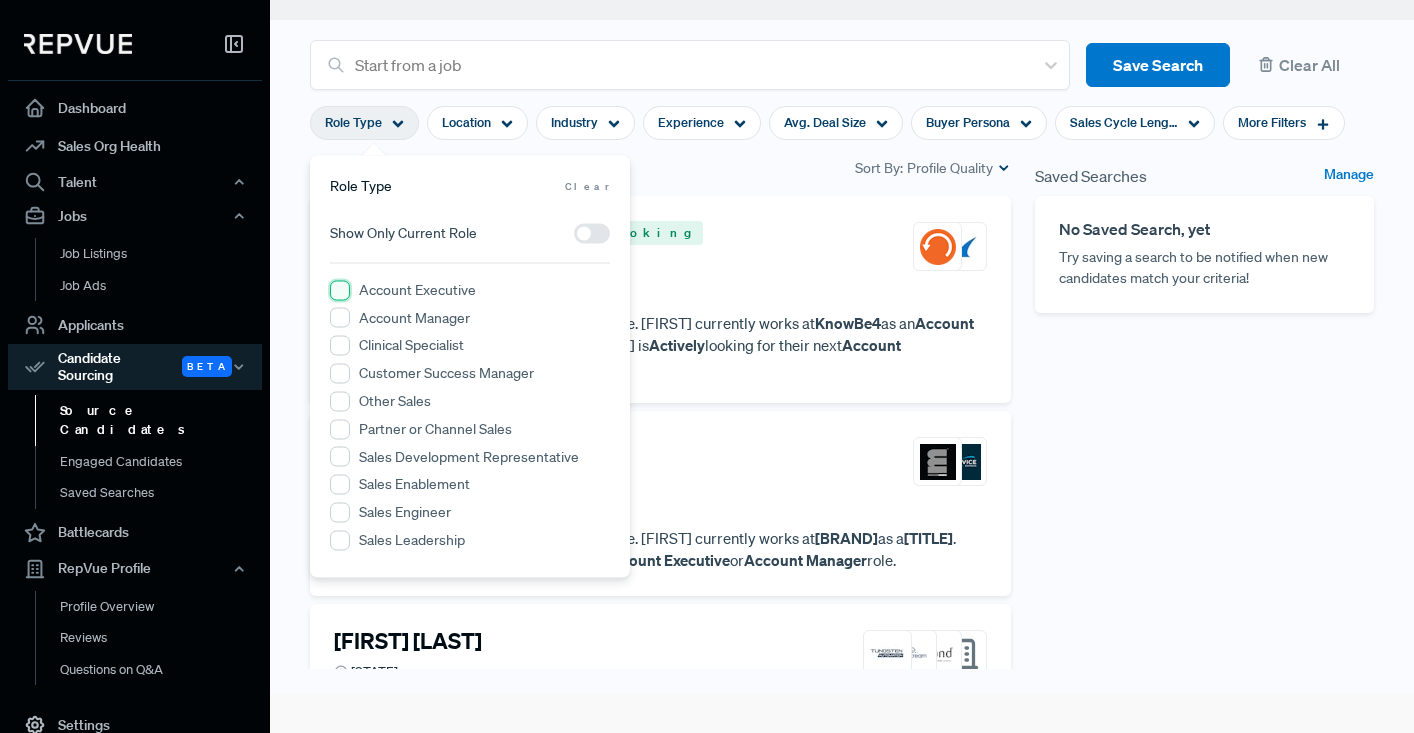 click on "Account Executive" at bounding box center [340, 290] 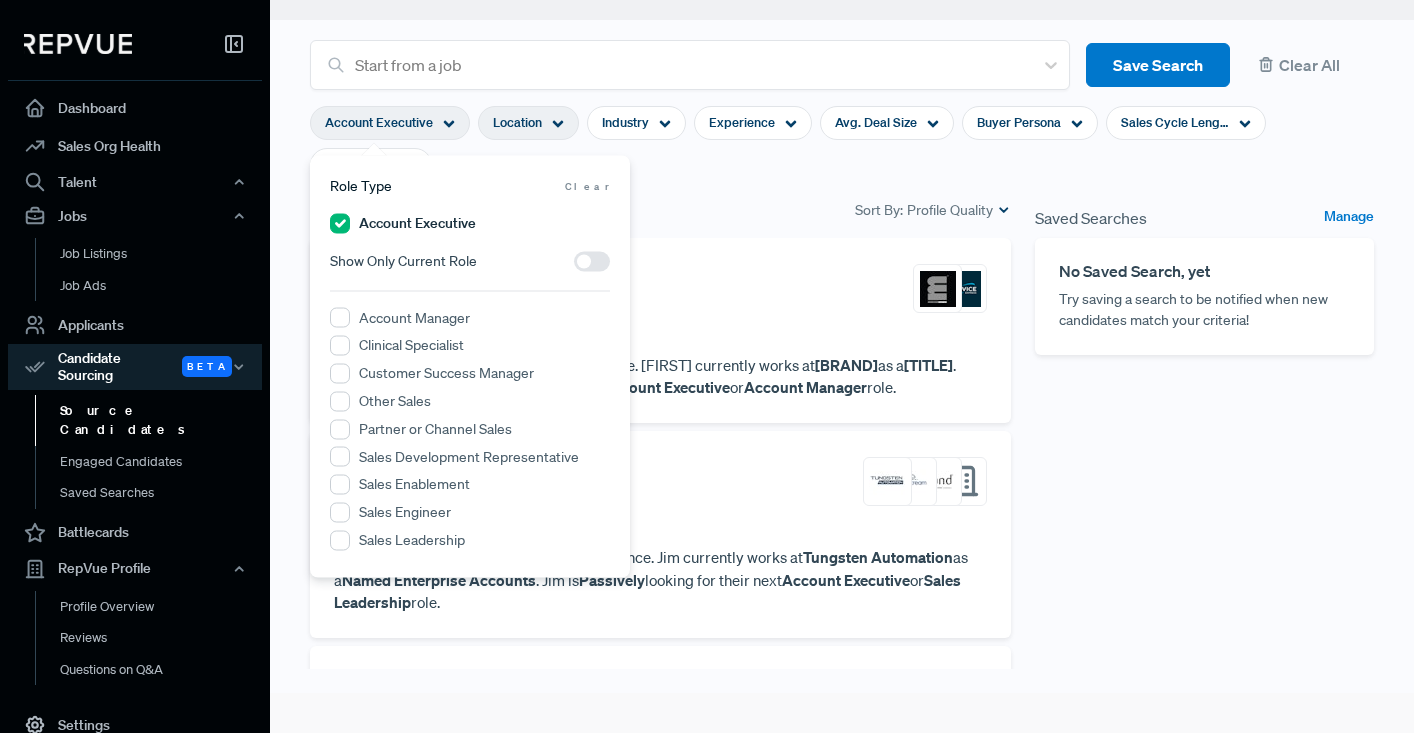 click 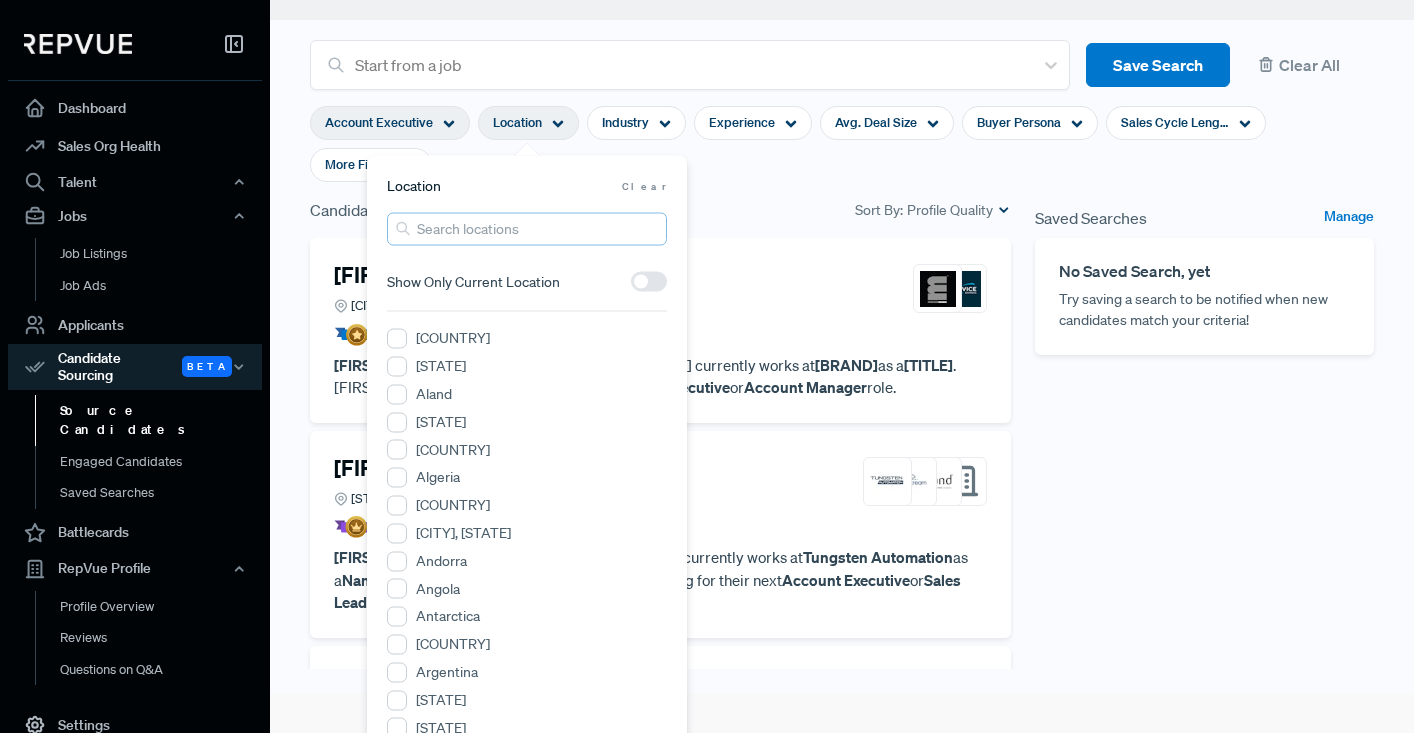 click at bounding box center (527, 229) 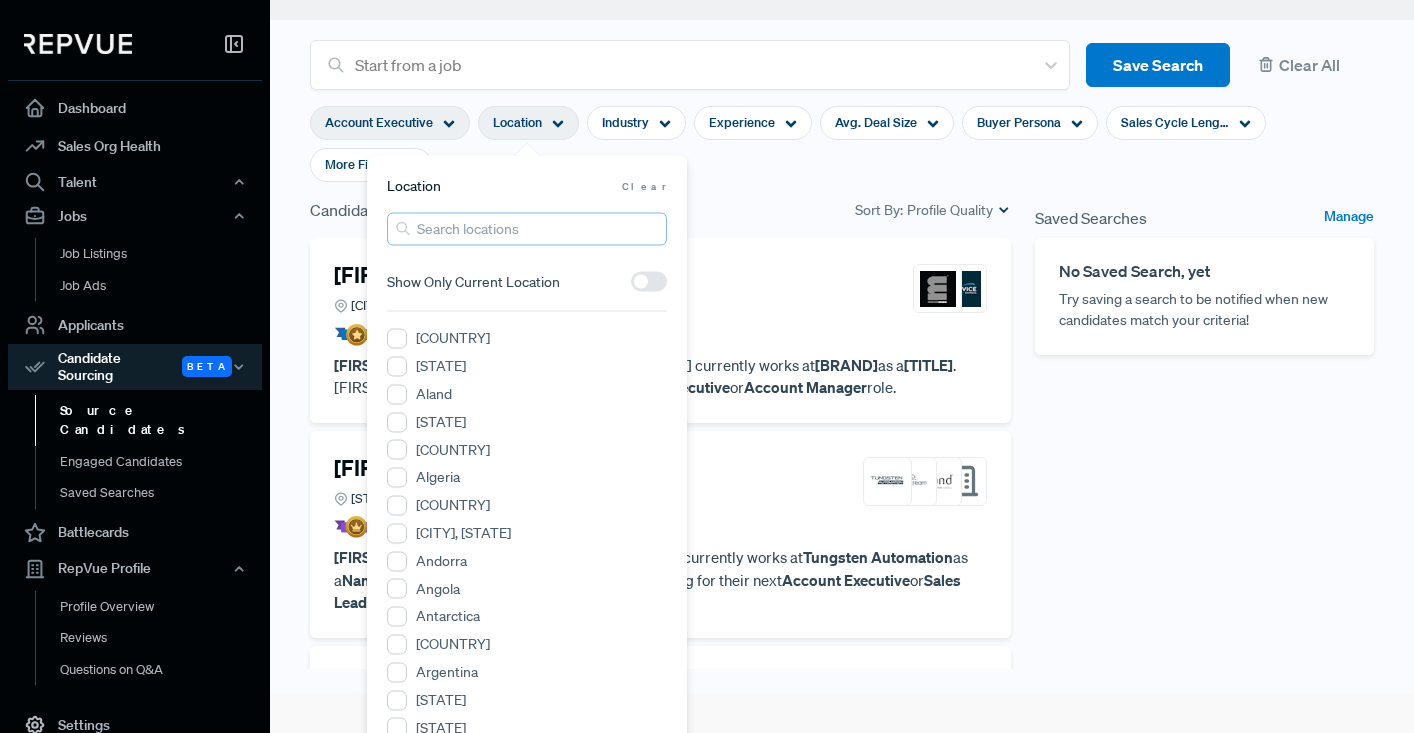 type on "[CITY]" 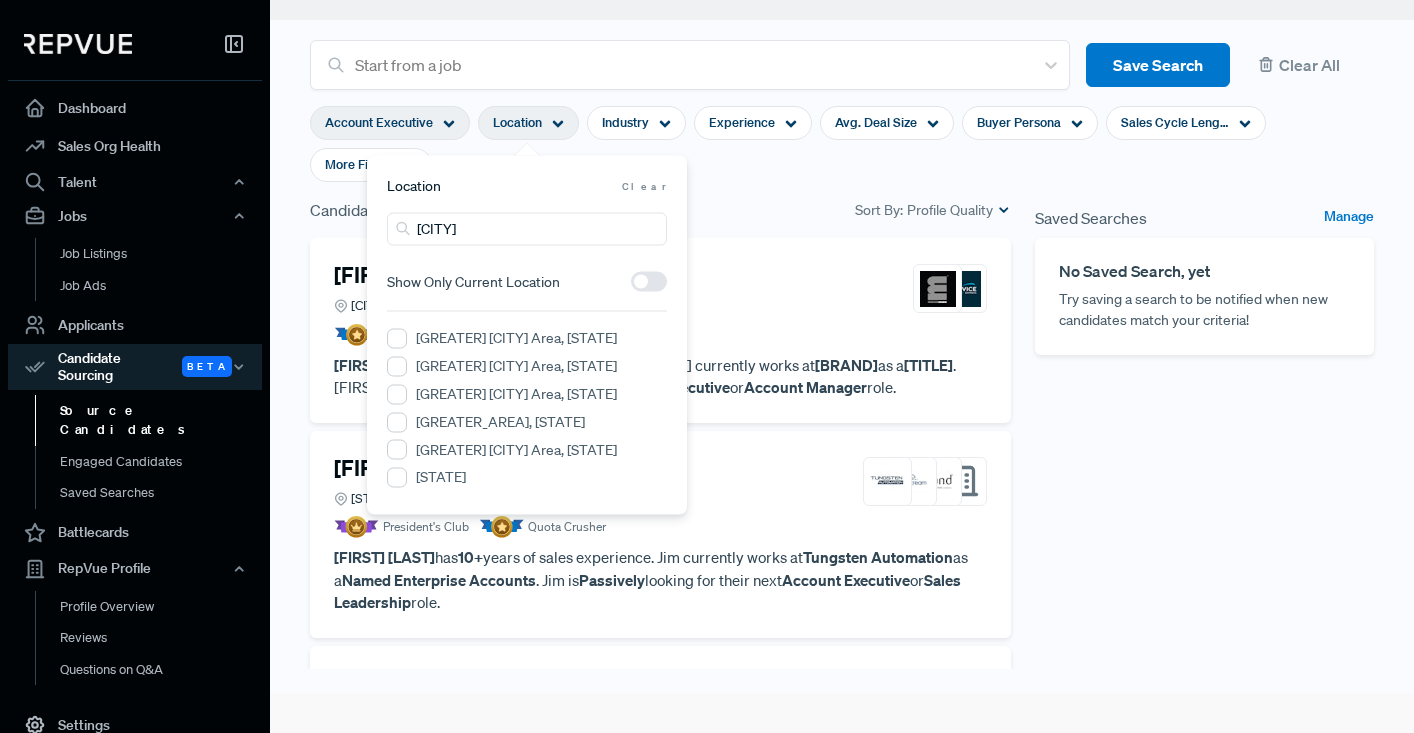 click on "Account Executive Location Industry Experience Avg. Deal Size Buyer Persona Sales Cycle Length More Filters" at bounding box center (842, 144) 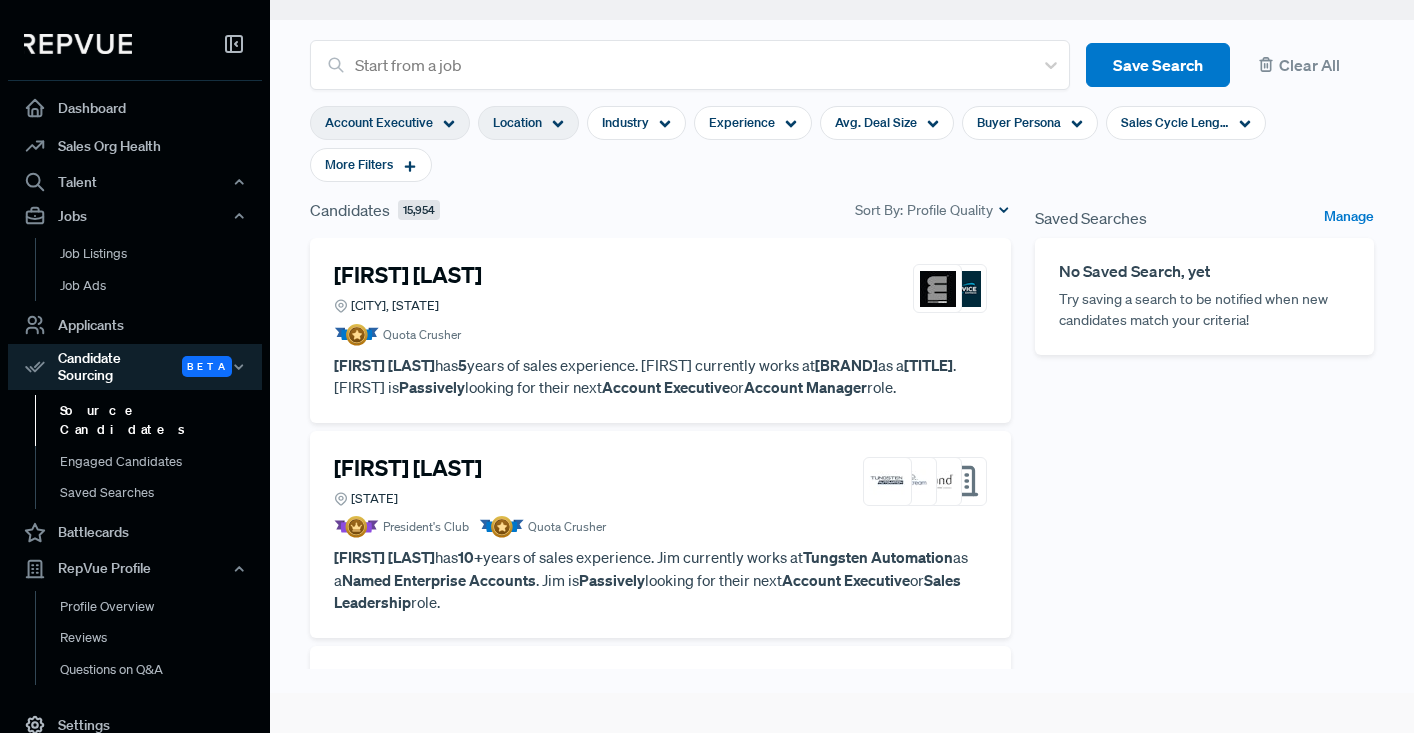 click 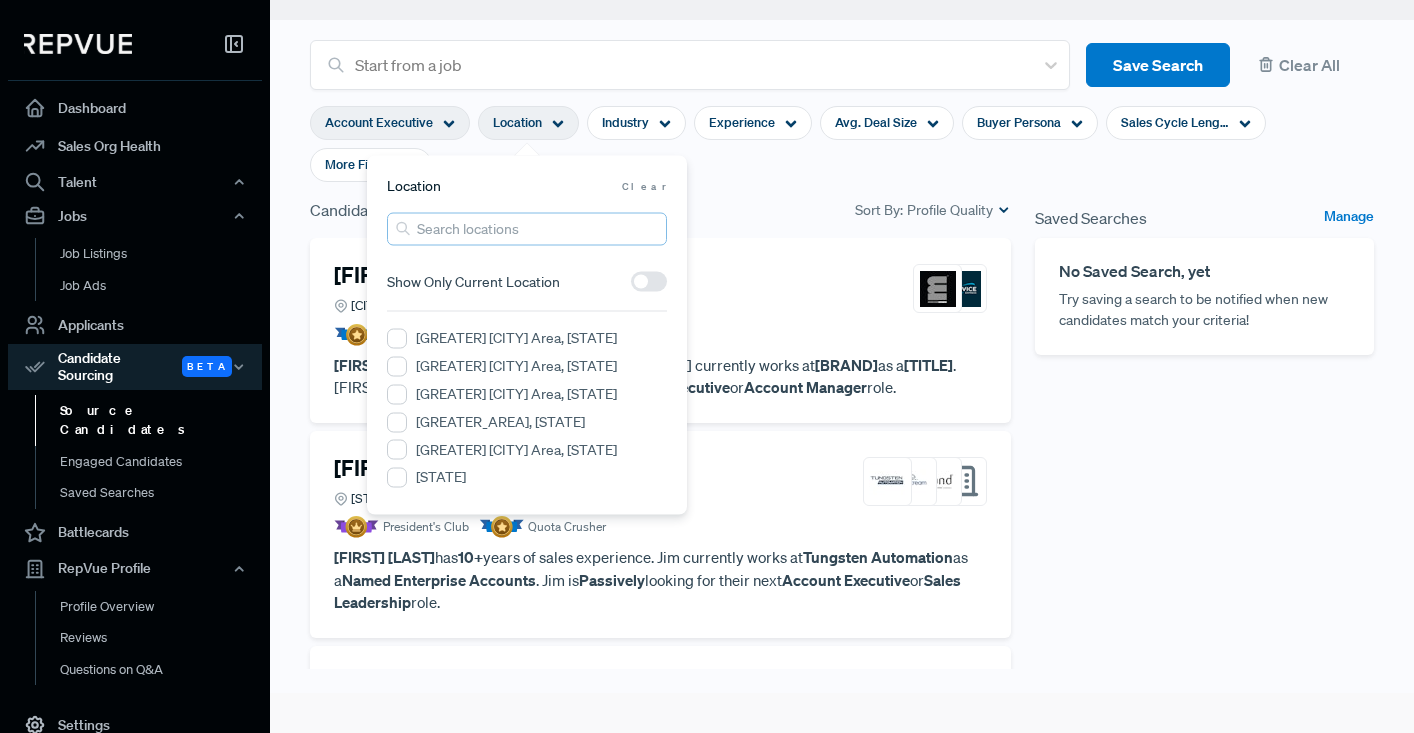 click at bounding box center [527, 229] 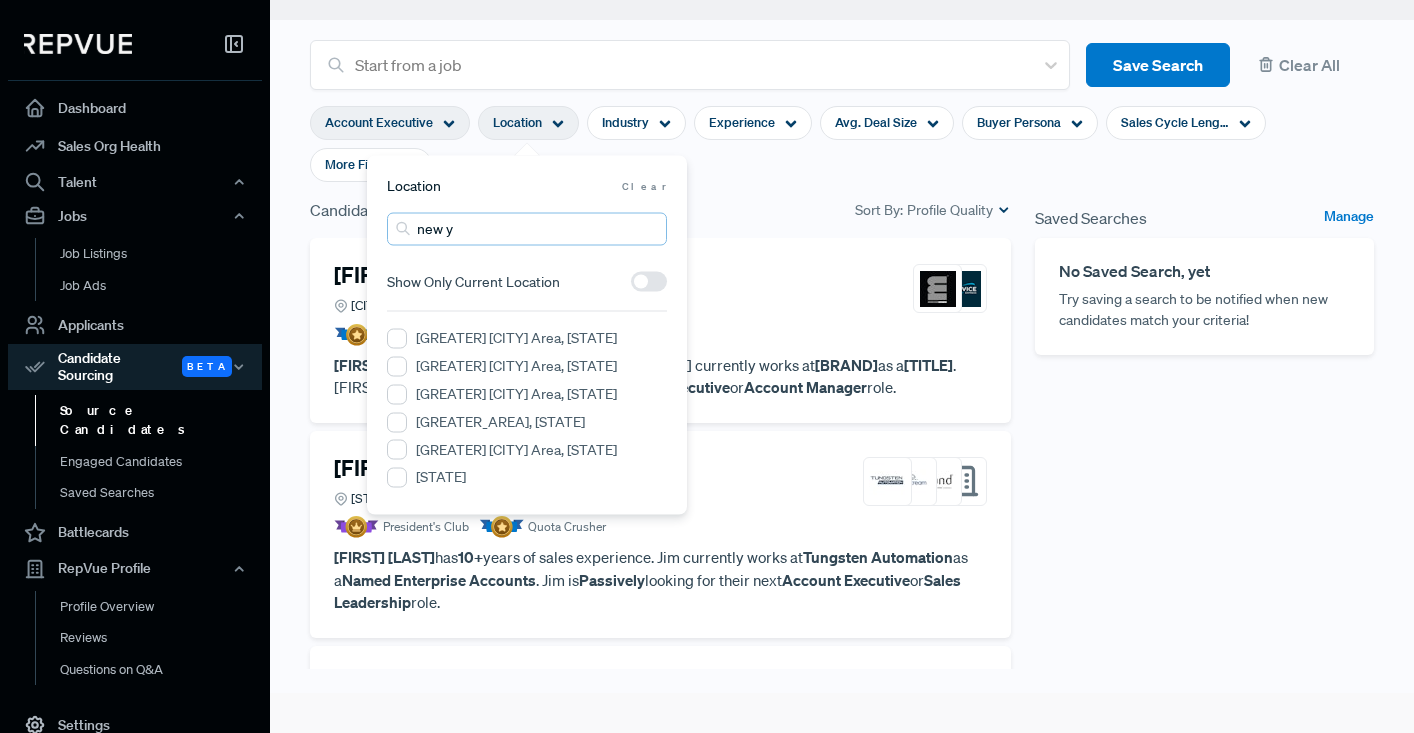 type on "[CITY]" 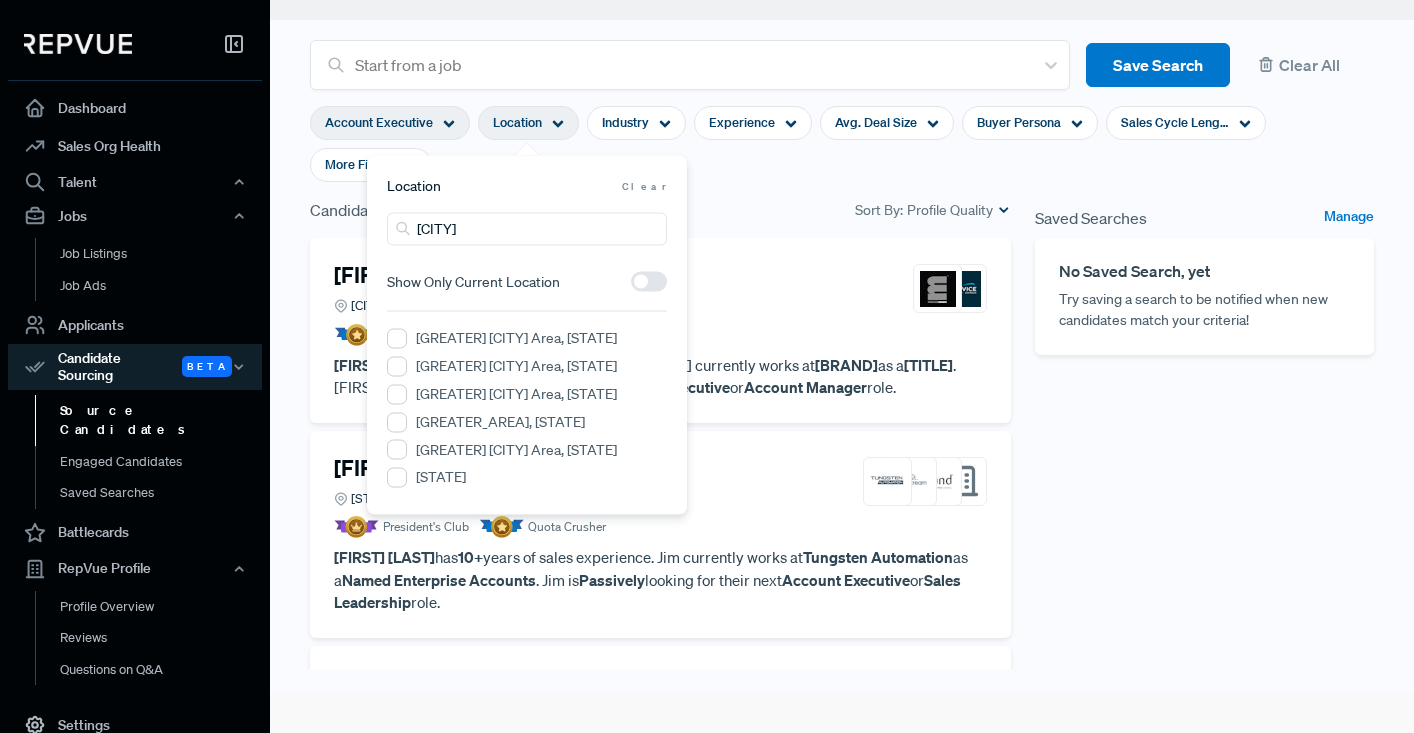 click on "[GREATER] [CITY] Area, [STATE]" at bounding box center (516, 393) 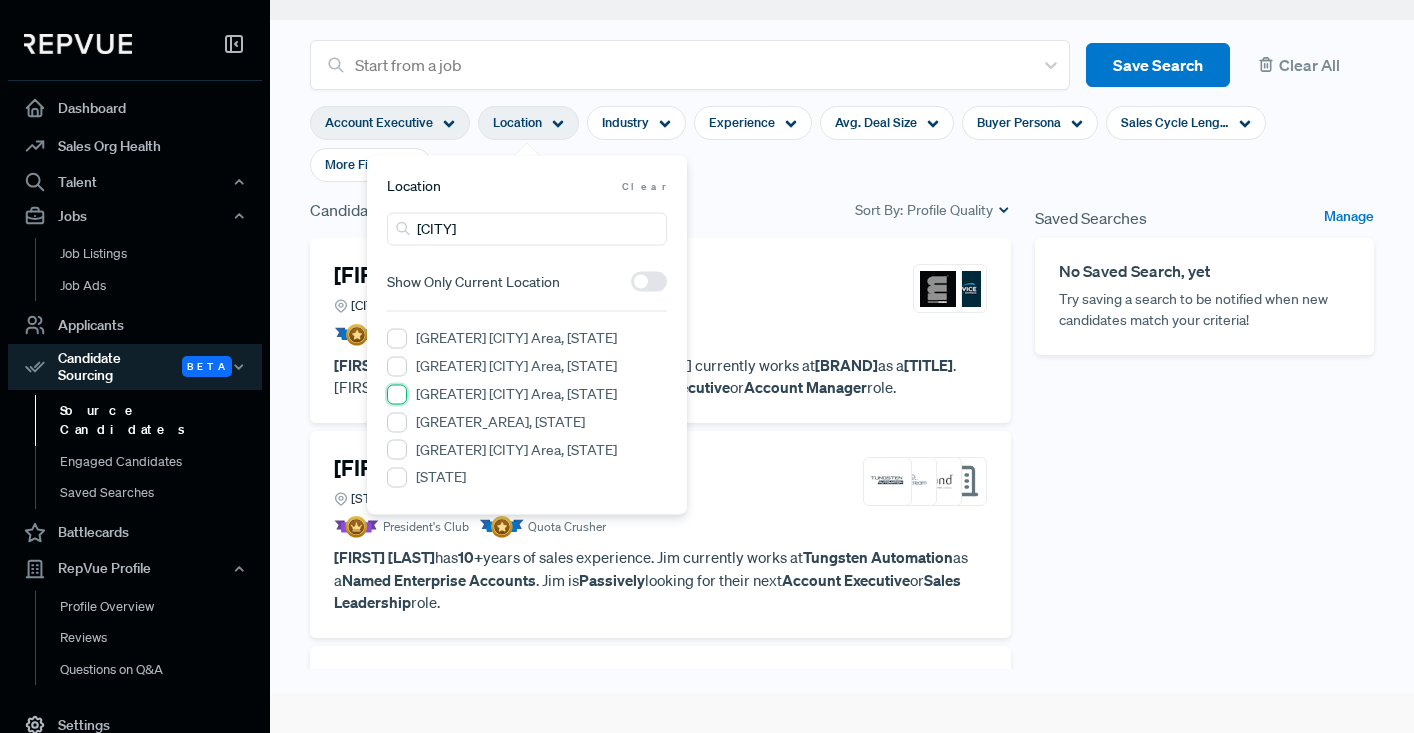 click on "[GREATER] [CITY] Area, [STATE]" at bounding box center [397, 394] 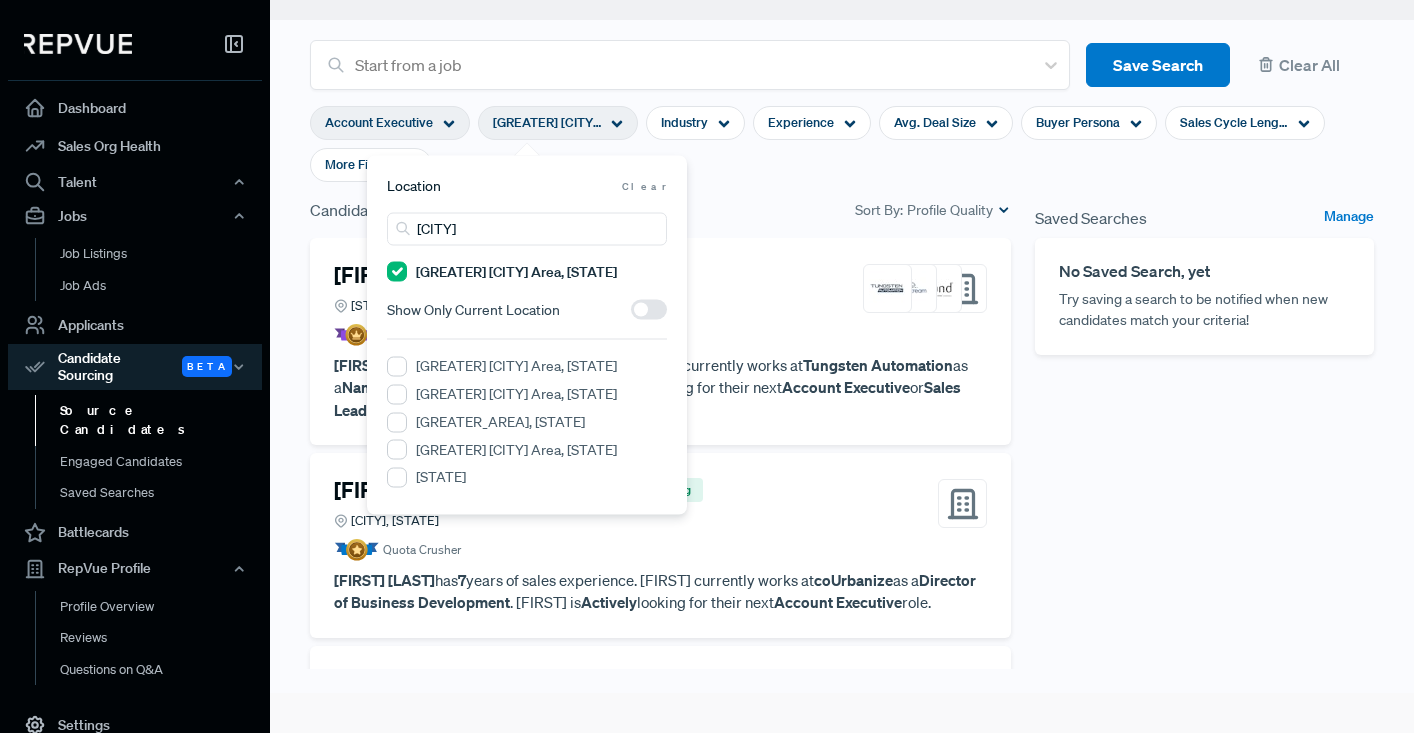 click on "Candidates [NUMBER] Sort By: Profile Quality" at bounding box center [660, 210] 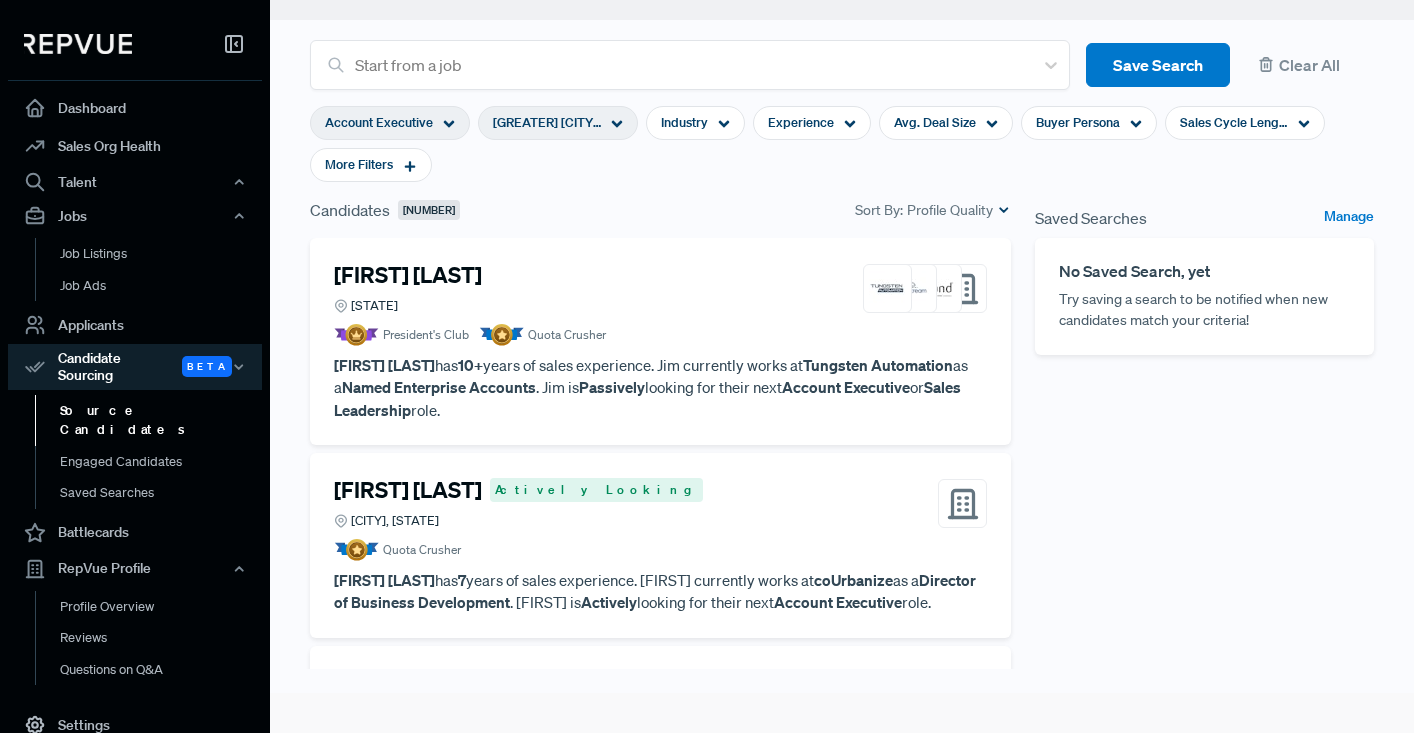 click 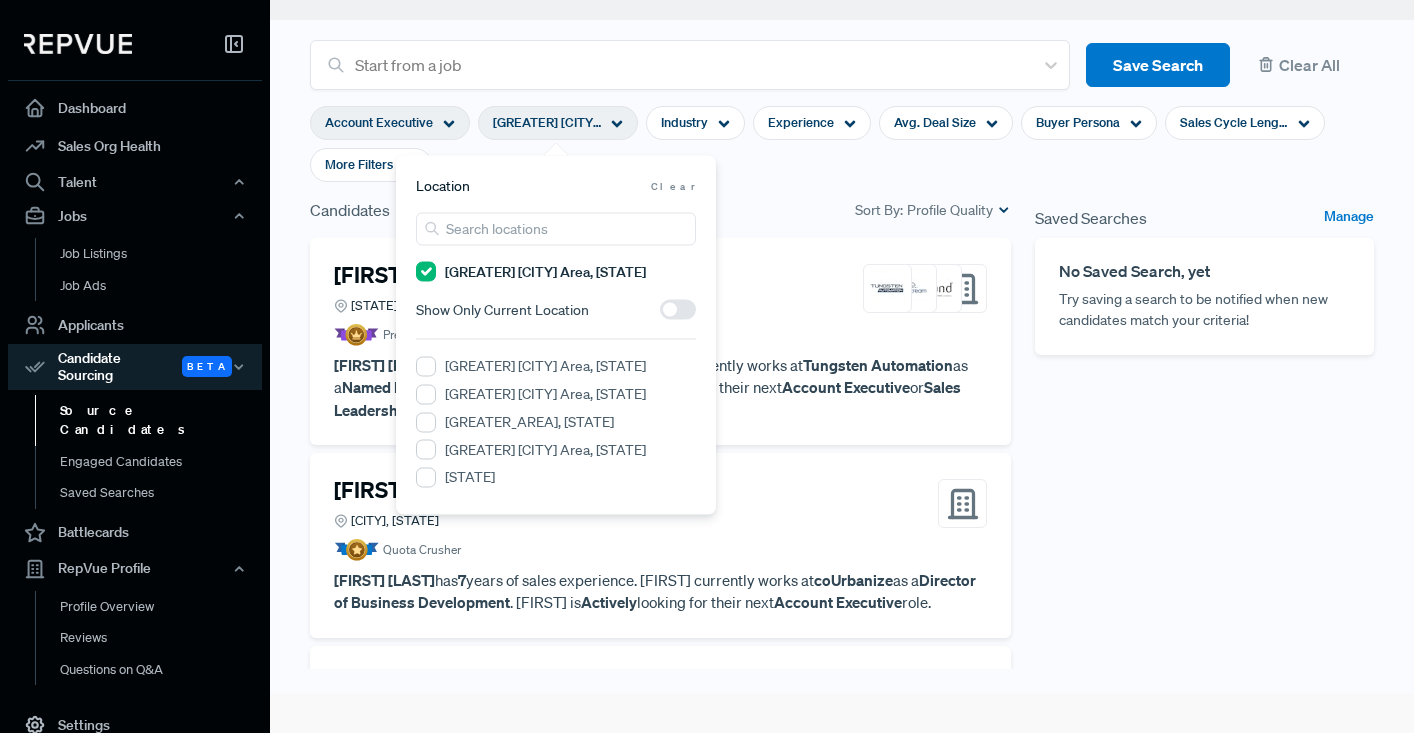 click at bounding box center [678, 310] 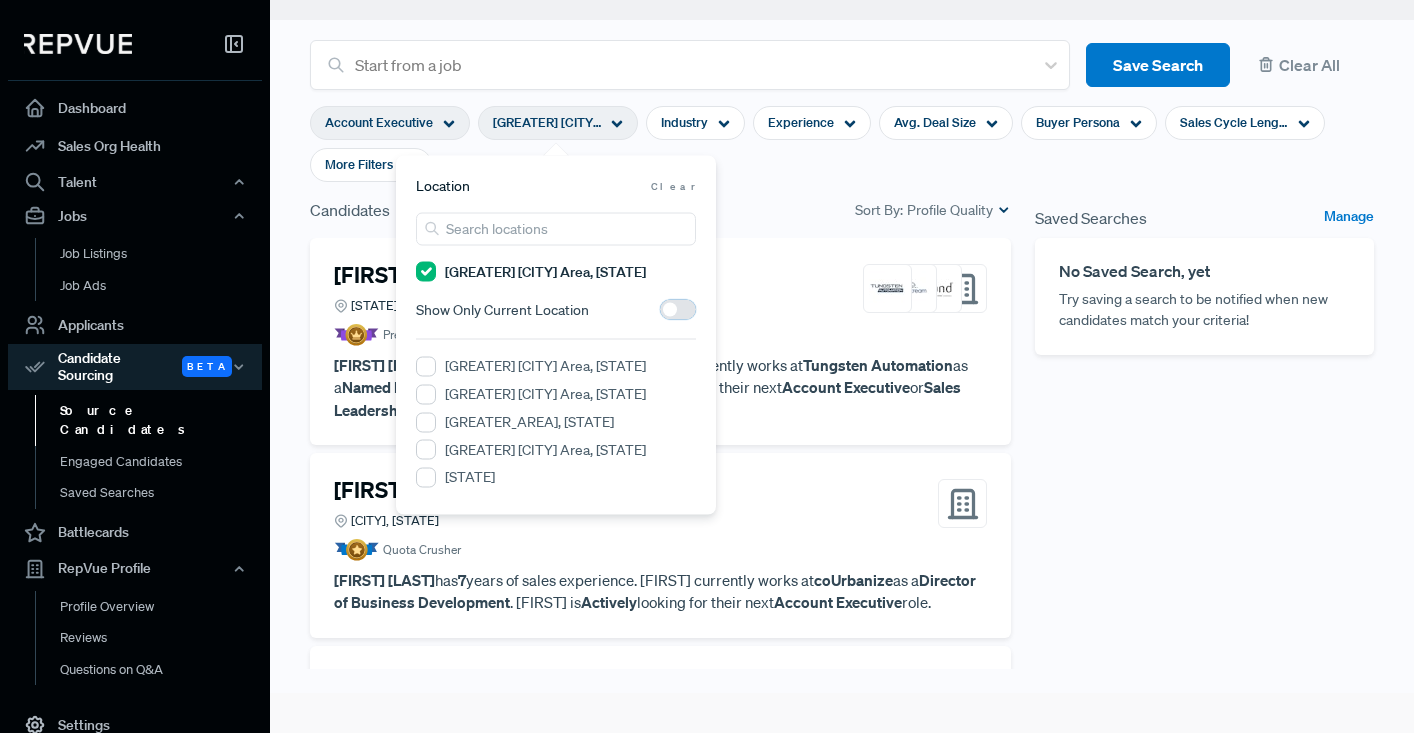 click at bounding box center [660, 315] 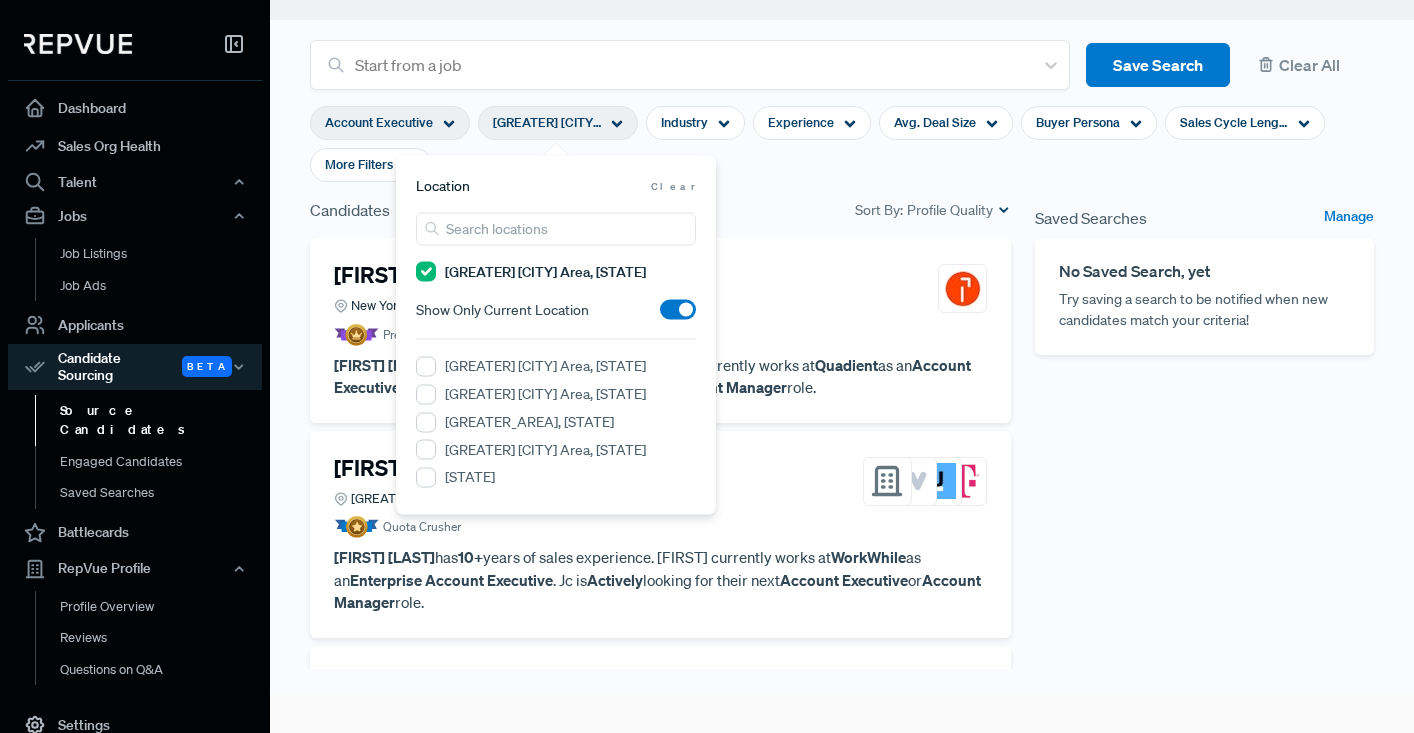 click on "[CITY], [STATE]" at bounding box center (842, 144) 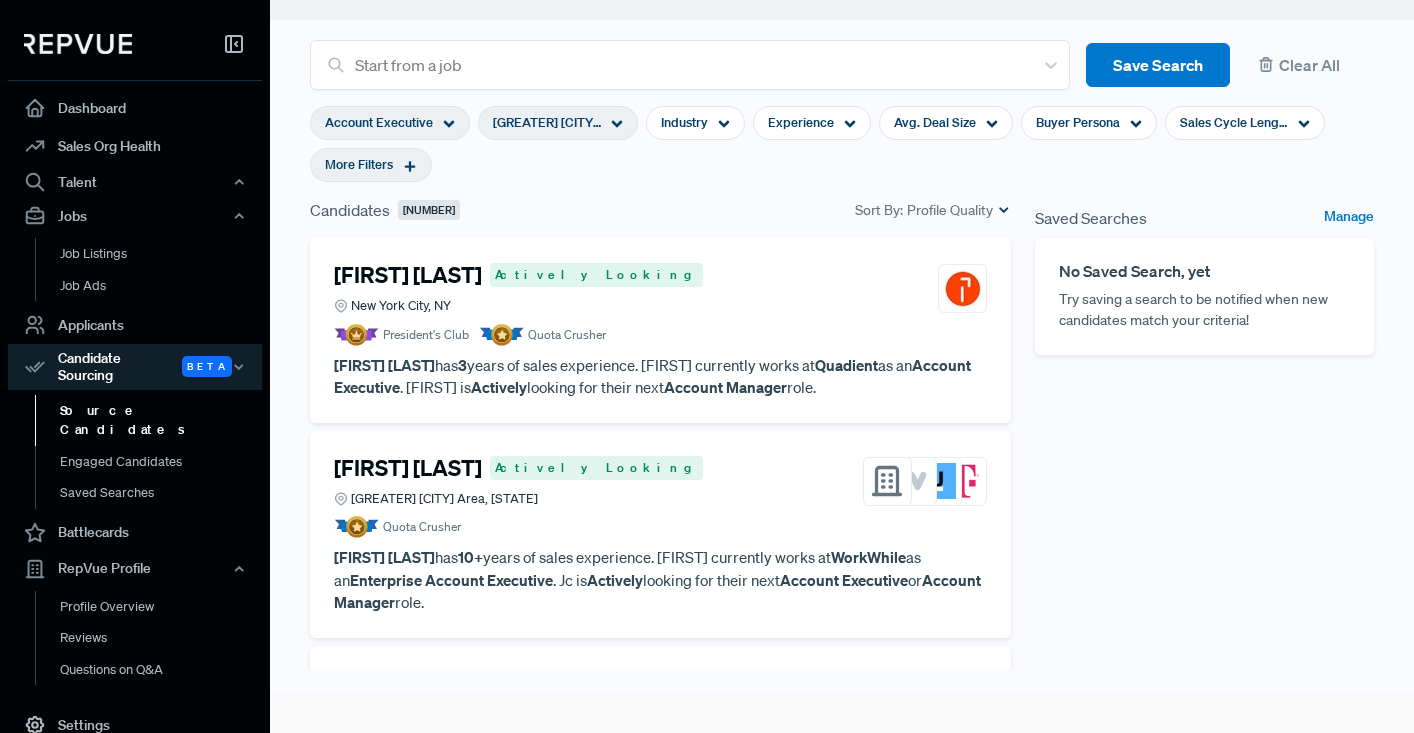 click on "More Filters" at bounding box center (371, 165) 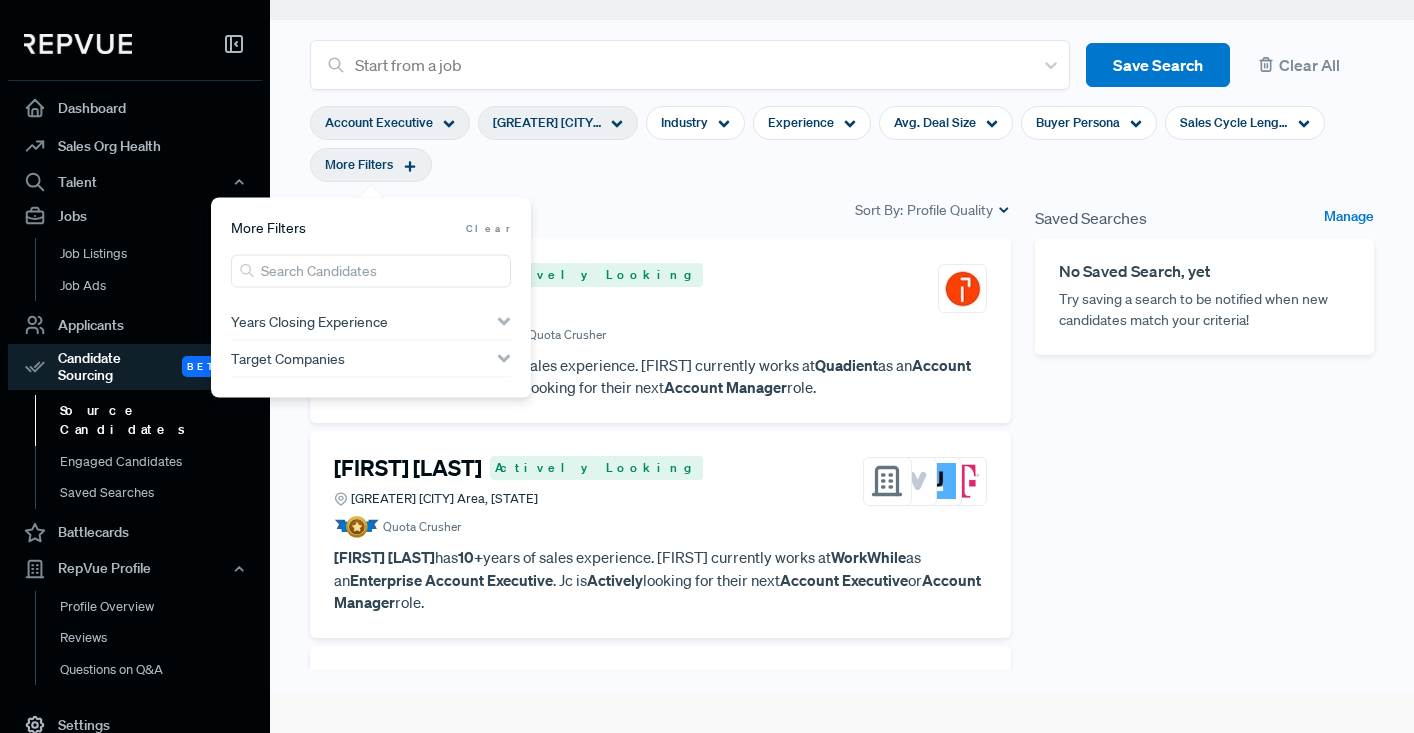 click 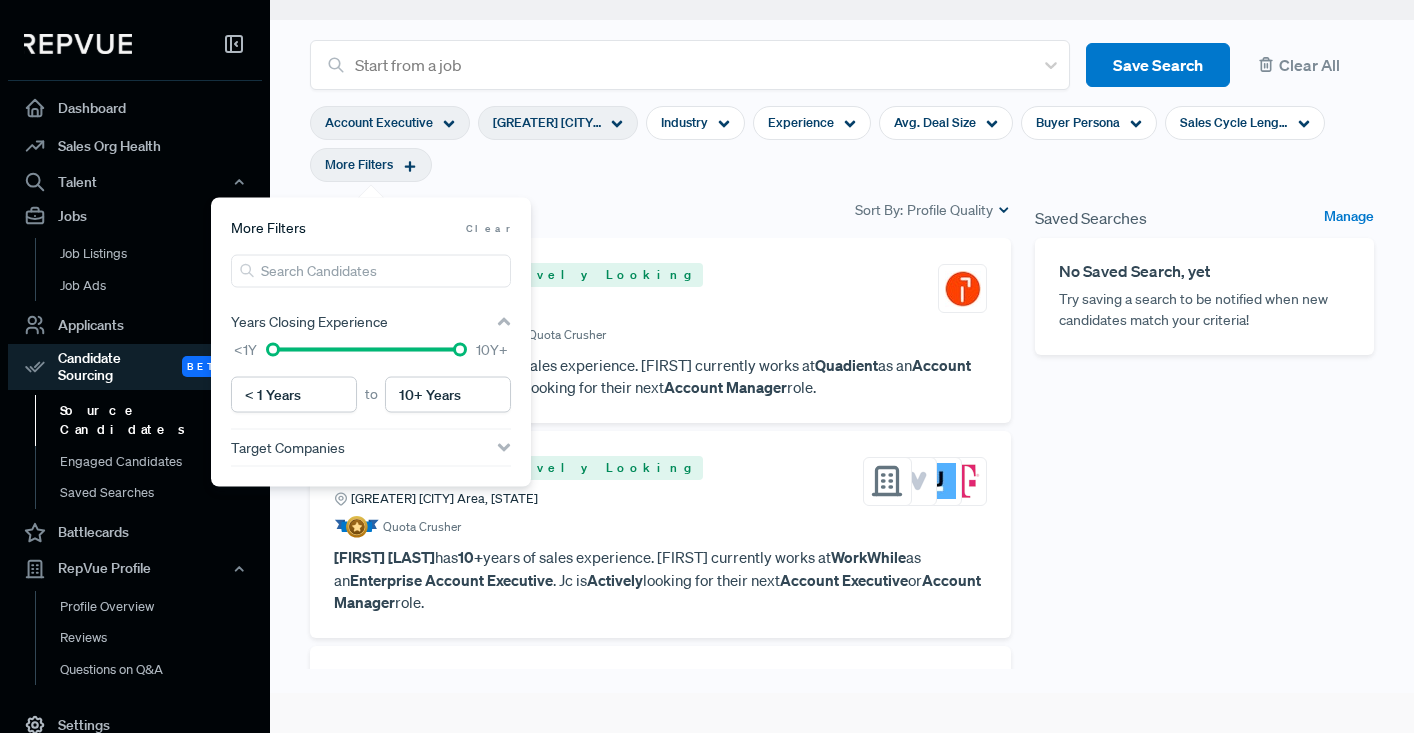 click on "[CITY], [STATE]" at bounding box center [842, 144] 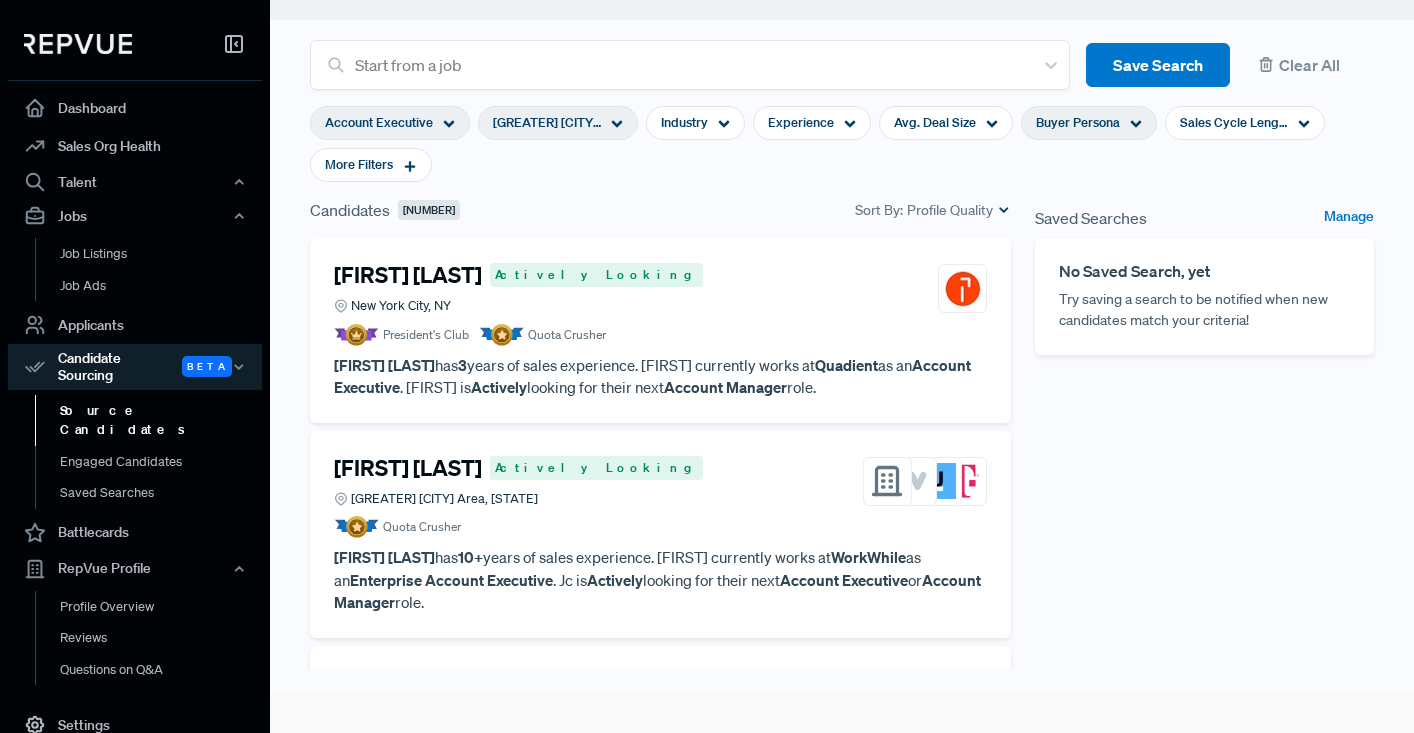 click on "Buyer Persona" at bounding box center (1089, 123) 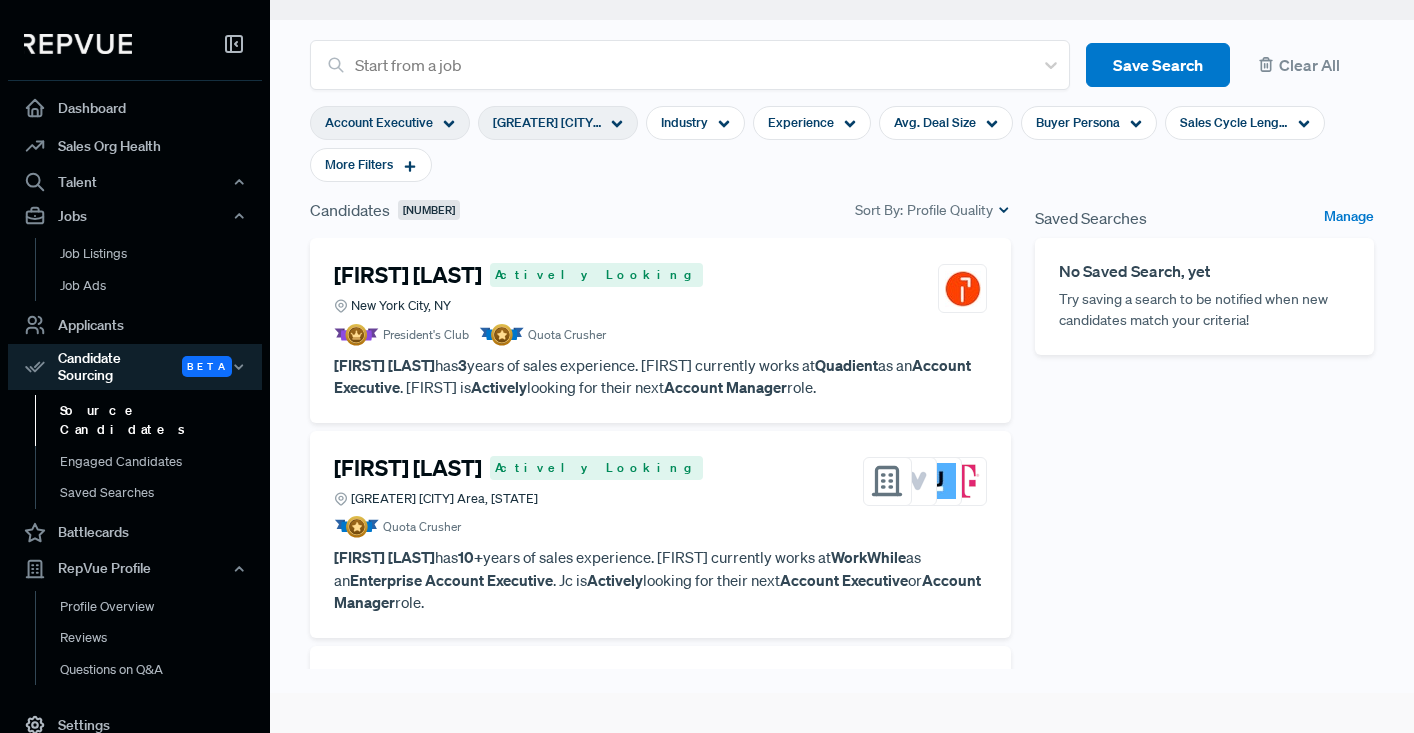 click on "[CITY], [STATE]" at bounding box center (842, 144) 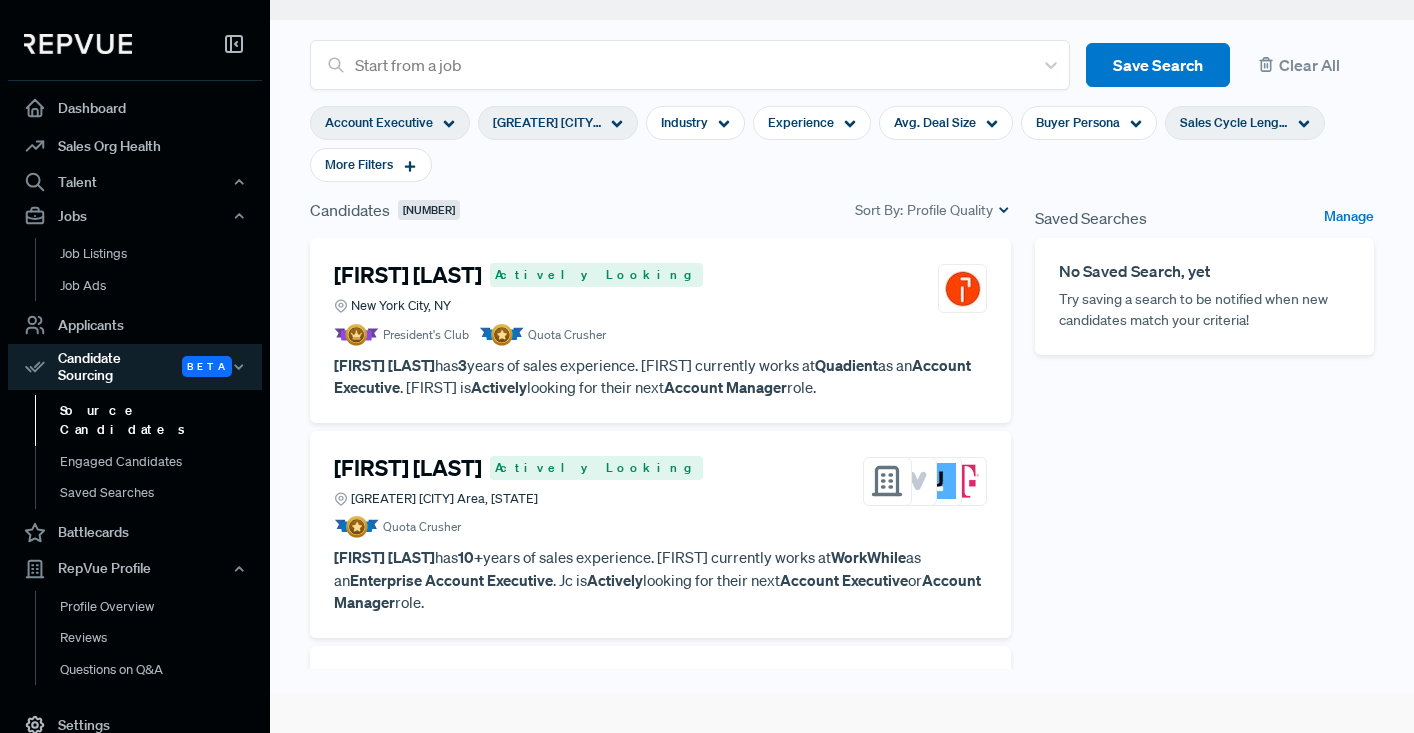 click on "Sales Cycle Length" at bounding box center [1234, 122] 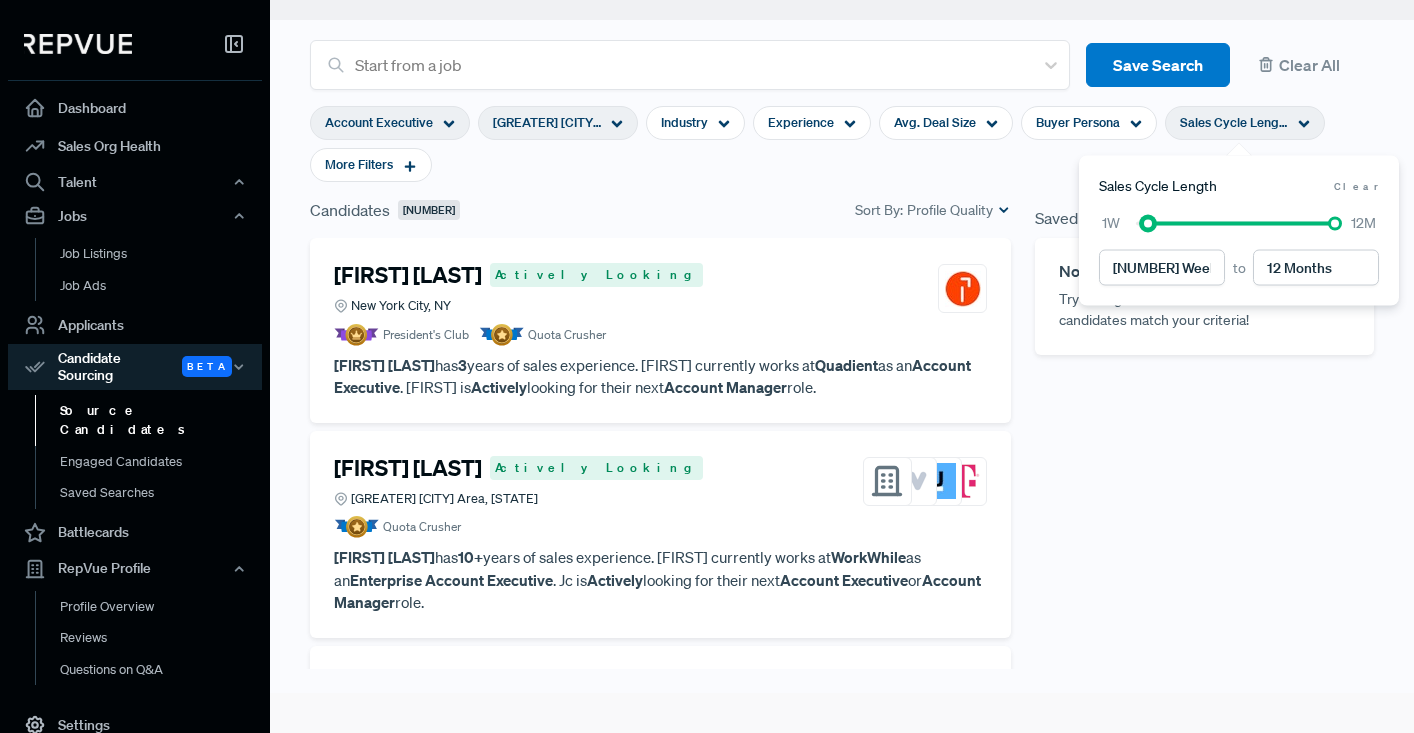 type on "[NUMBER] Weeks" 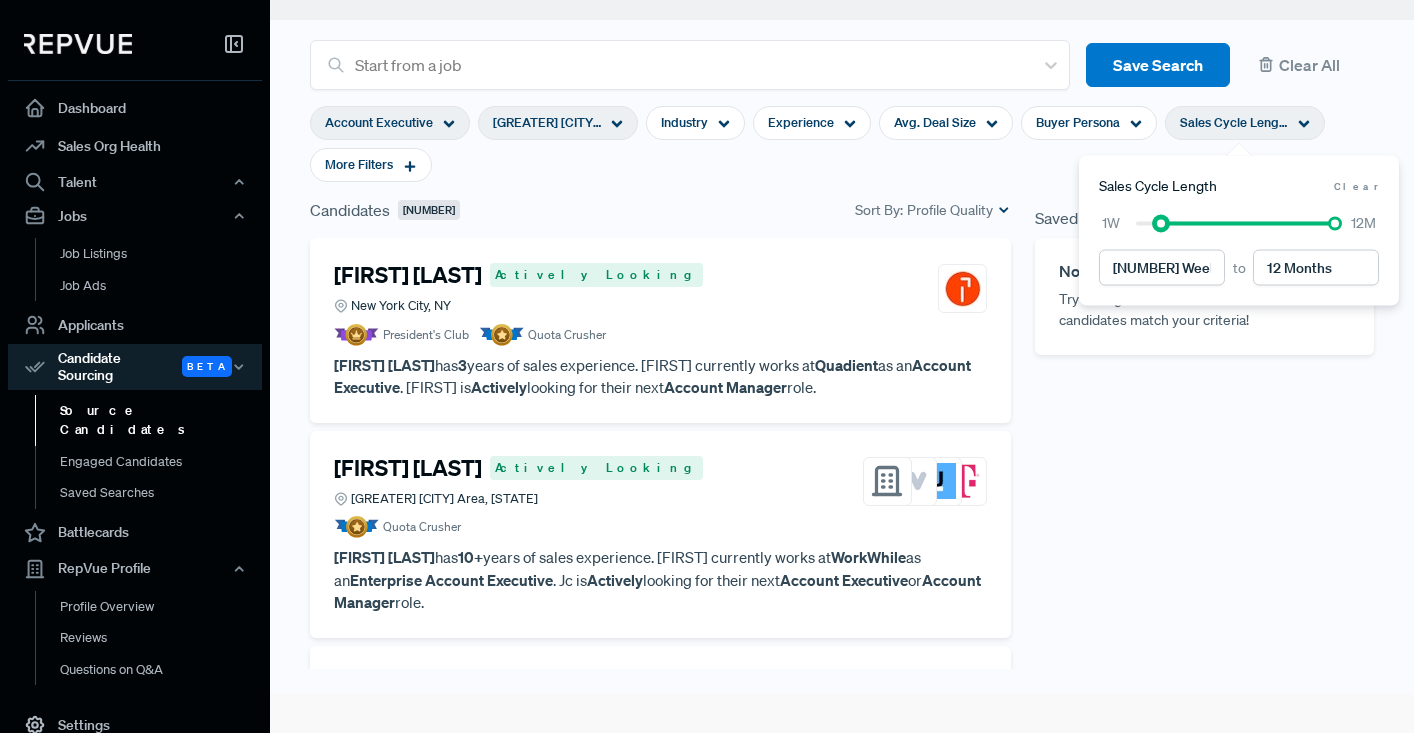 drag, startPoint x: 1137, startPoint y: 224, endPoint x: 1164, endPoint y: 224, distance: 27 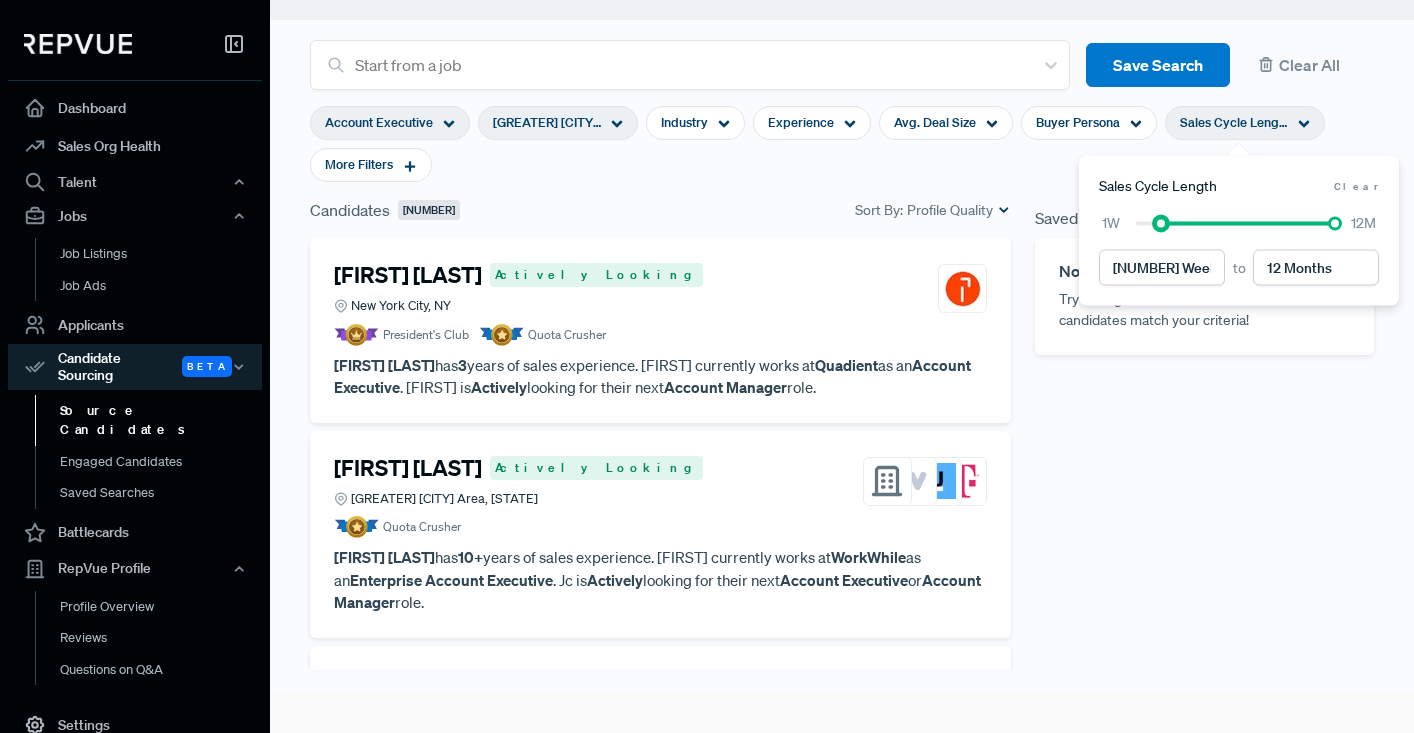 click at bounding box center (1161, 223) 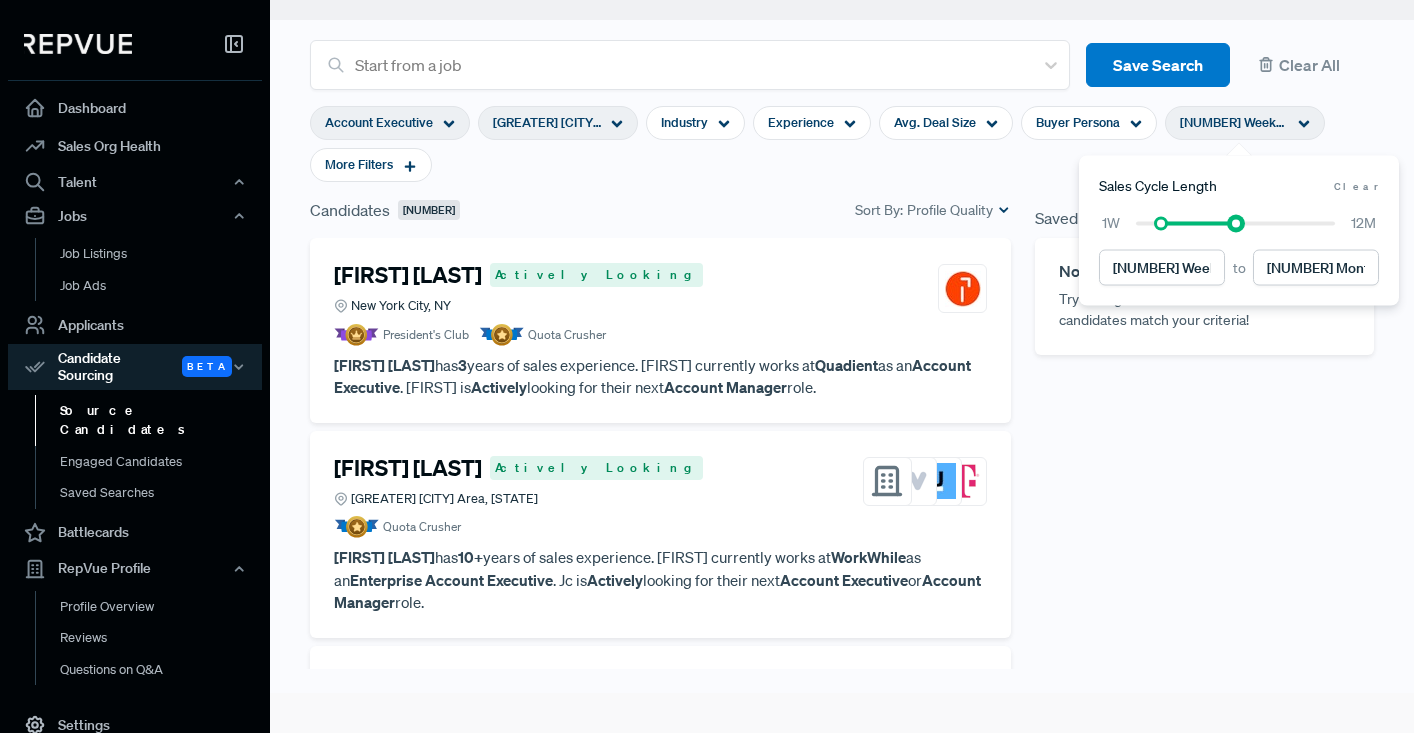 type on "[NUMBER] Months" 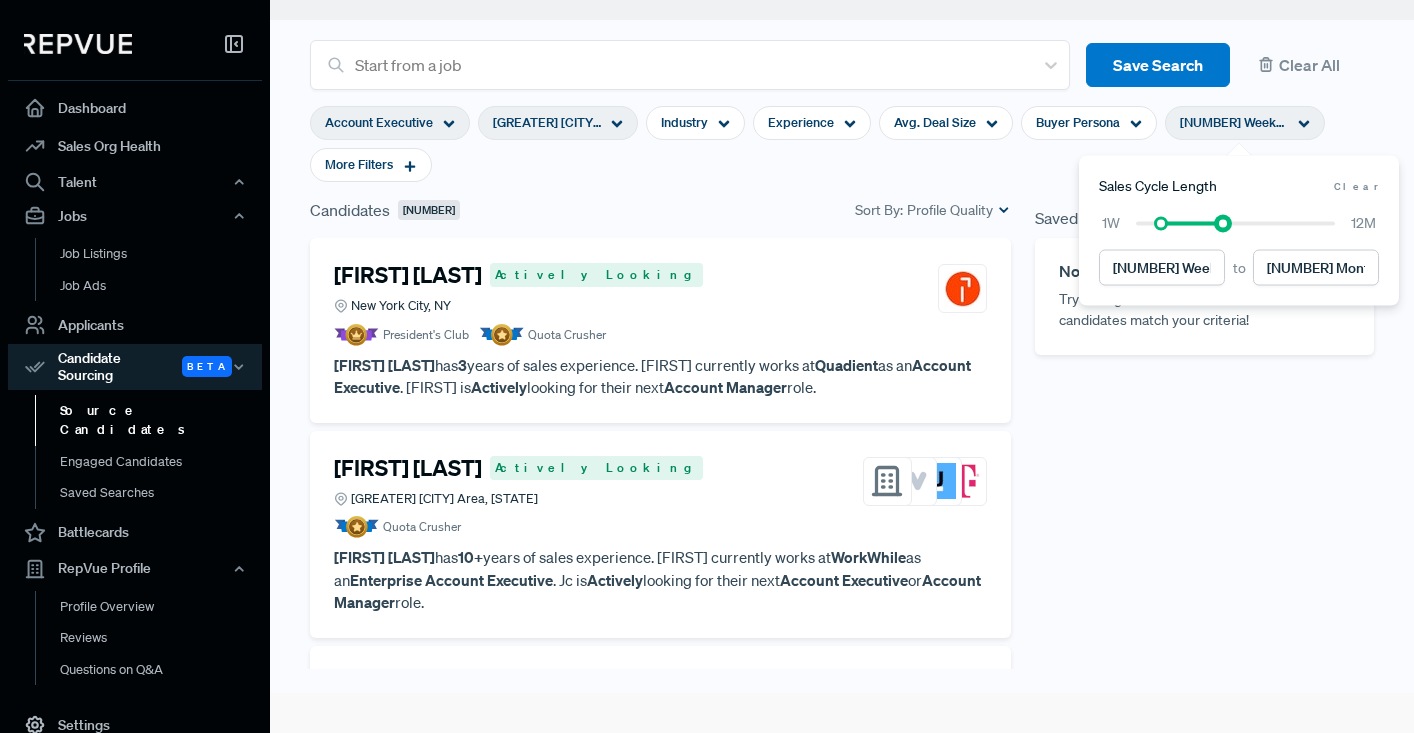drag, startPoint x: 1333, startPoint y: 222, endPoint x: 1221, endPoint y: 225, distance: 112.04017 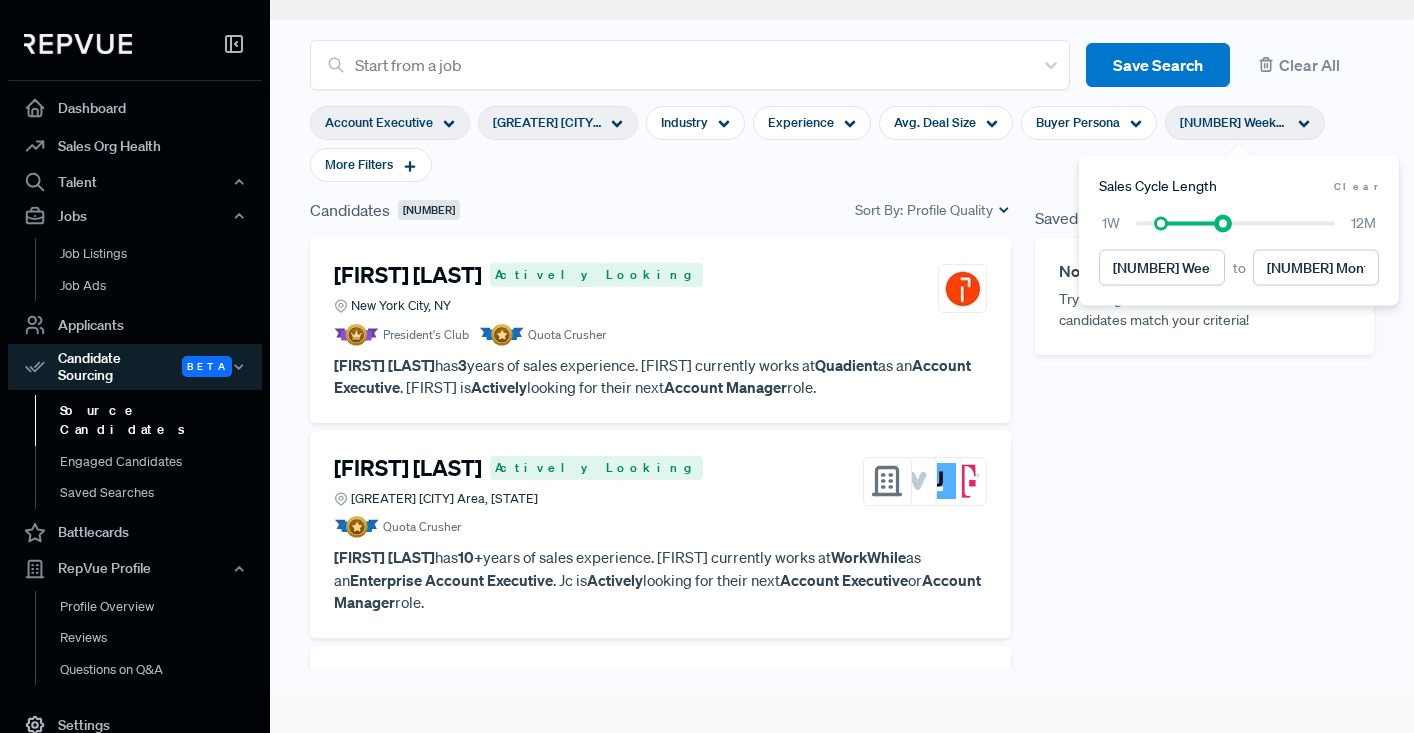 click at bounding box center (1223, 223) 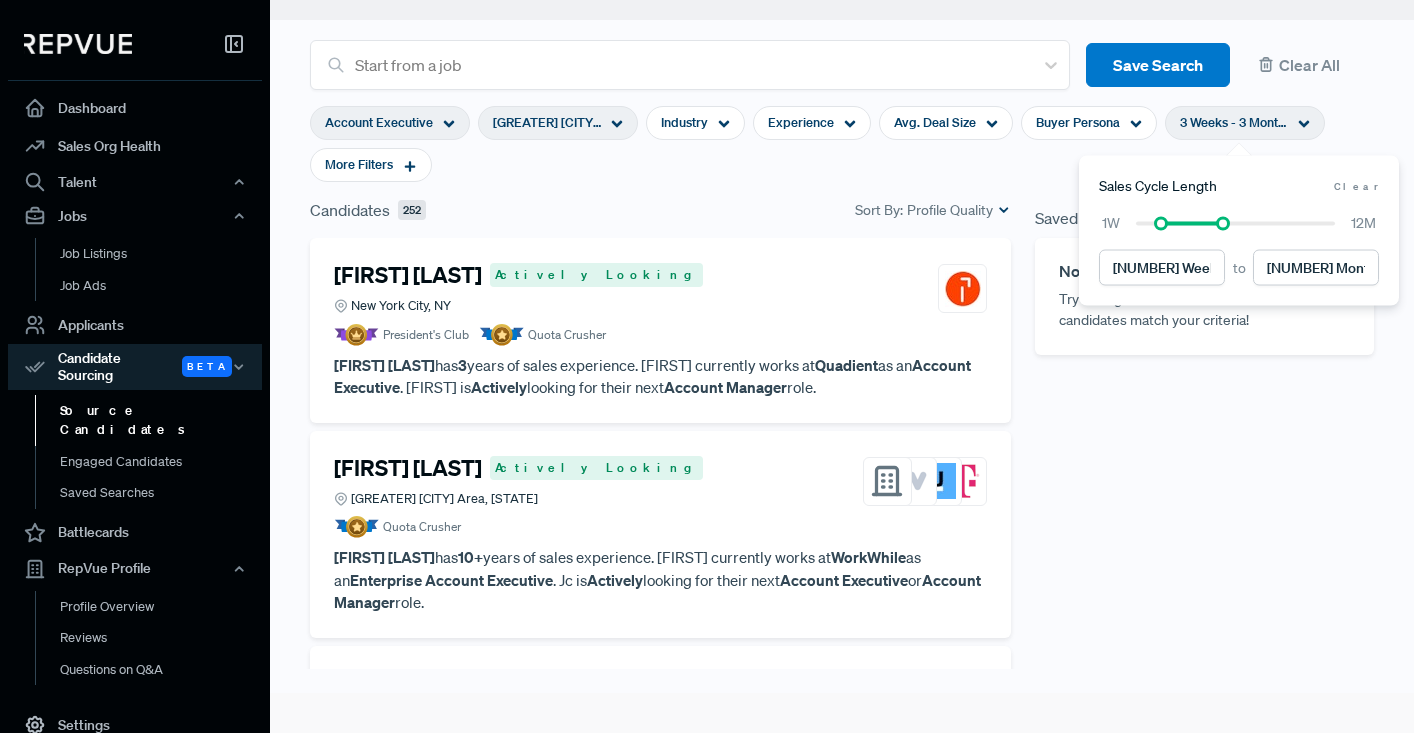 click on "[JOB_TITLE] [GREATER] [CITY] Area, [STATE] Industry Experience Avg. Deal Size Buyer Persona [NUMBER] Weeks - [NUMBER] Months More Filters" at bounding box center [842, 144] 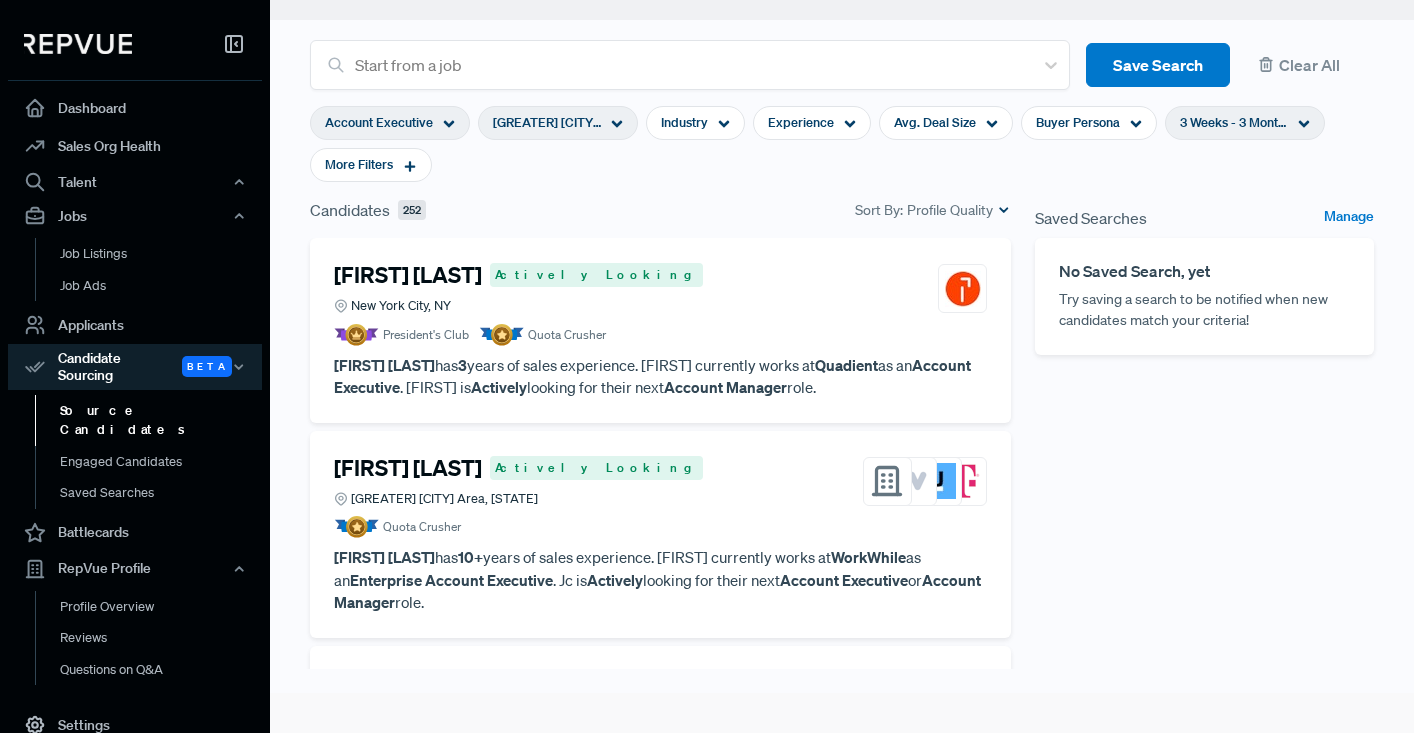click on "President's Club Quota Crusher" at bounding box center [660, 335] 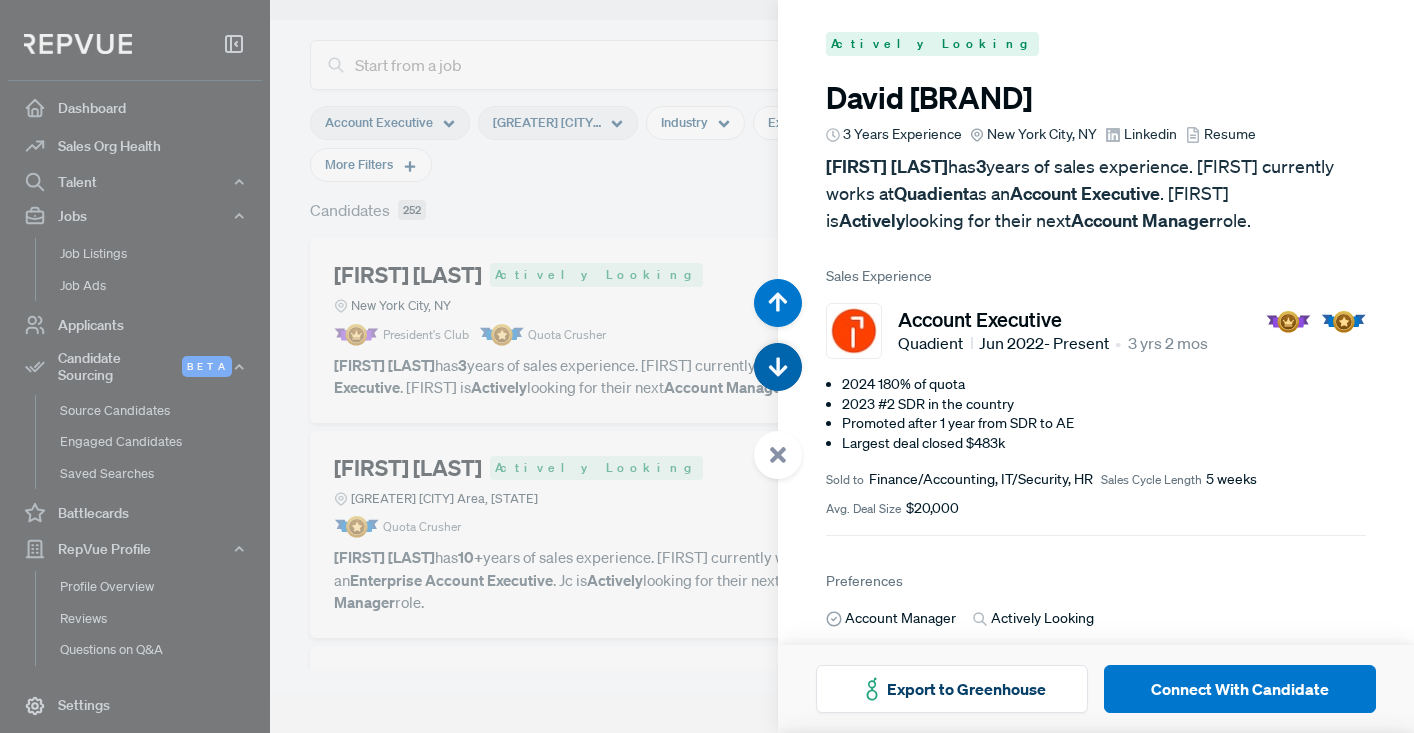 click 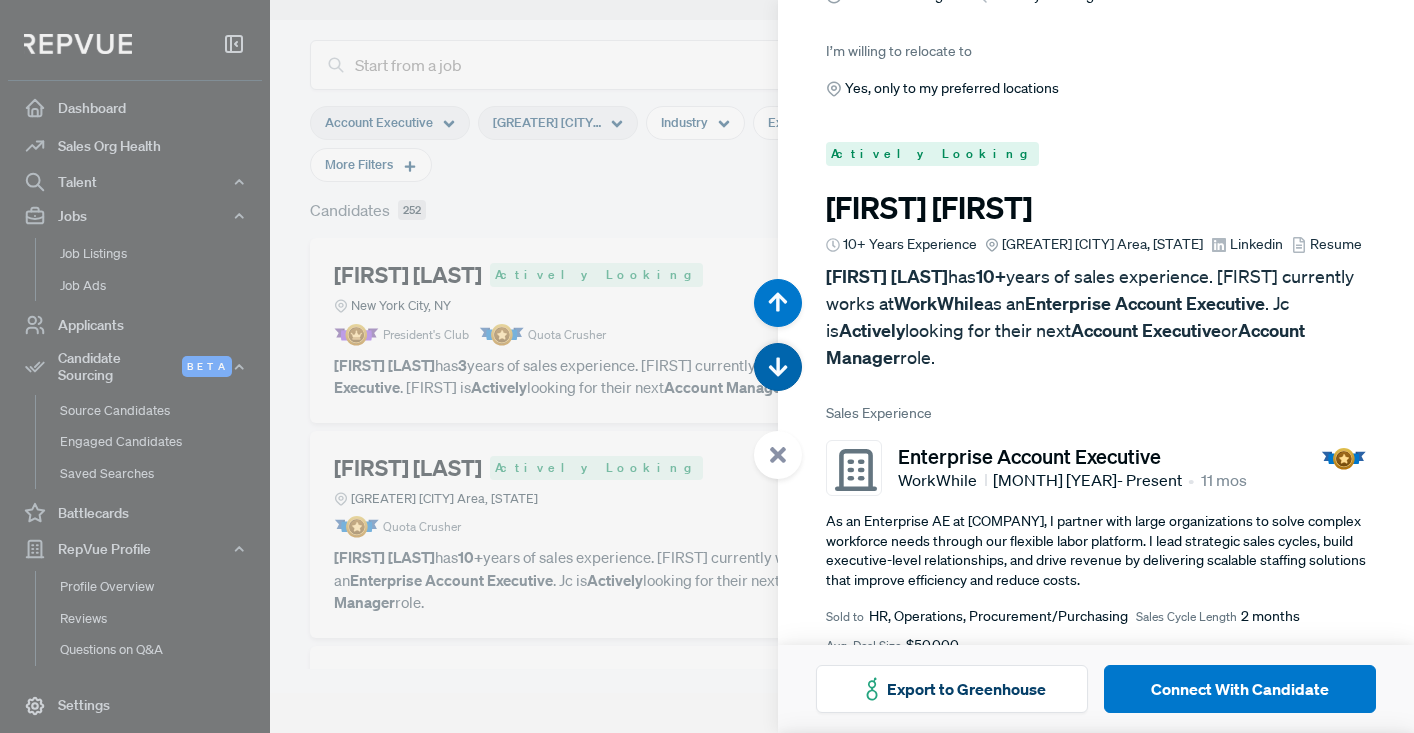 scroll, scrollTop: 733, scrollLeft: 0, axis: vertical 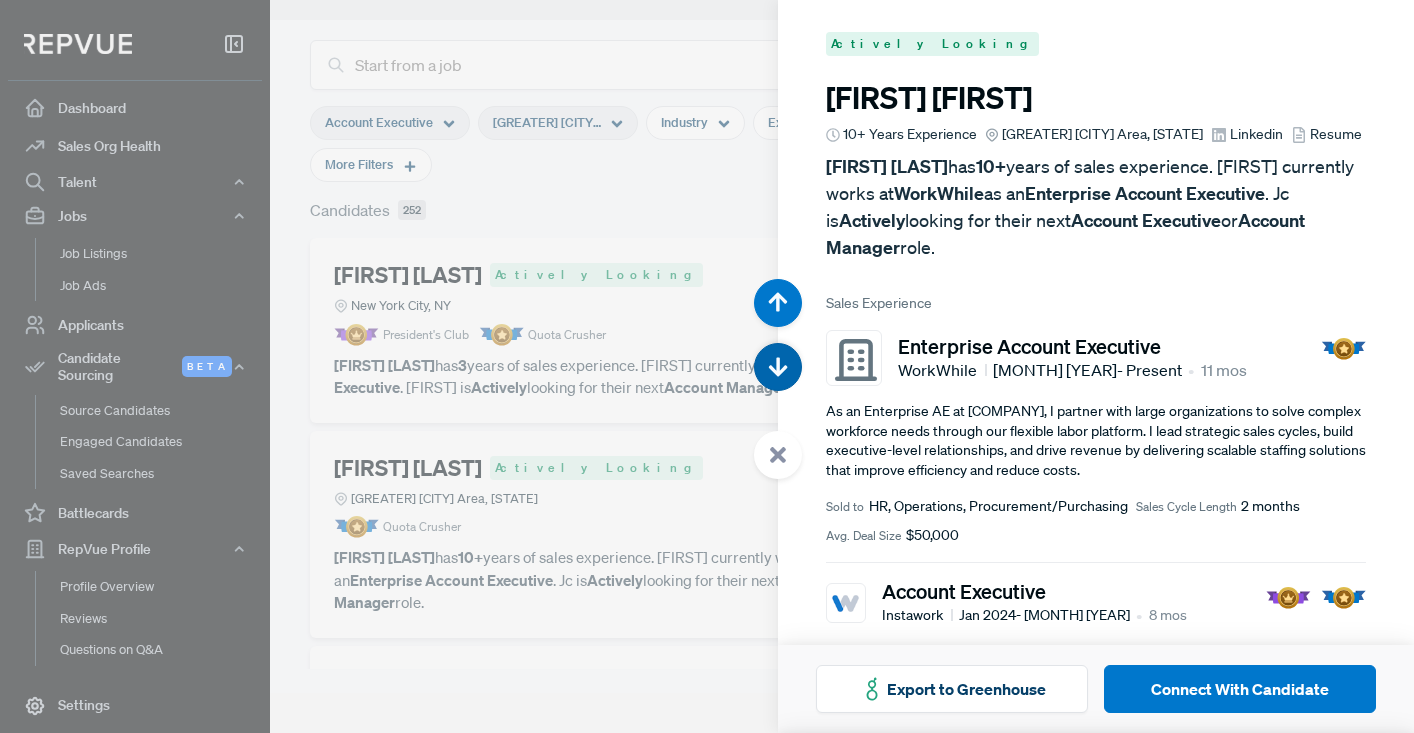 click at bounding box center (778, 367) 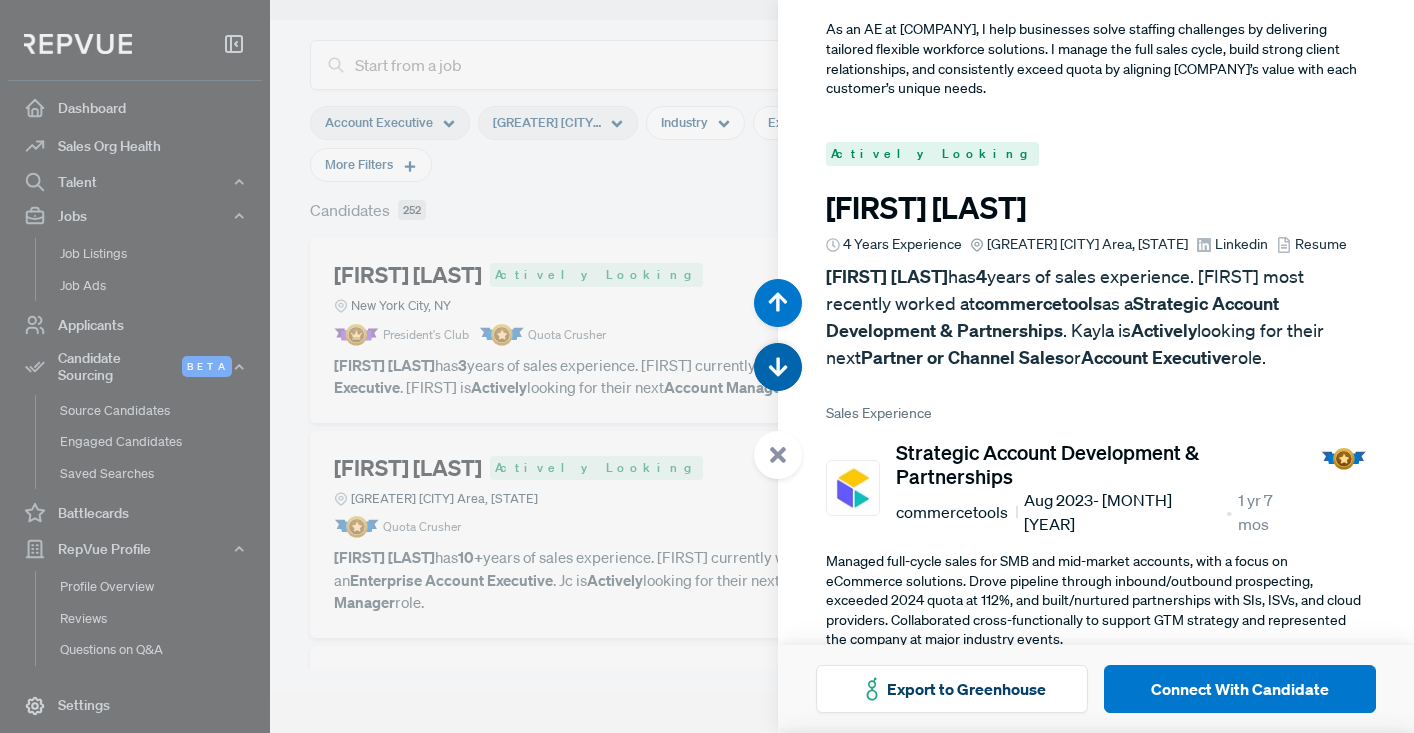 scroll, scrollTop: 1466, scrollLeft: 0, axis: vertical 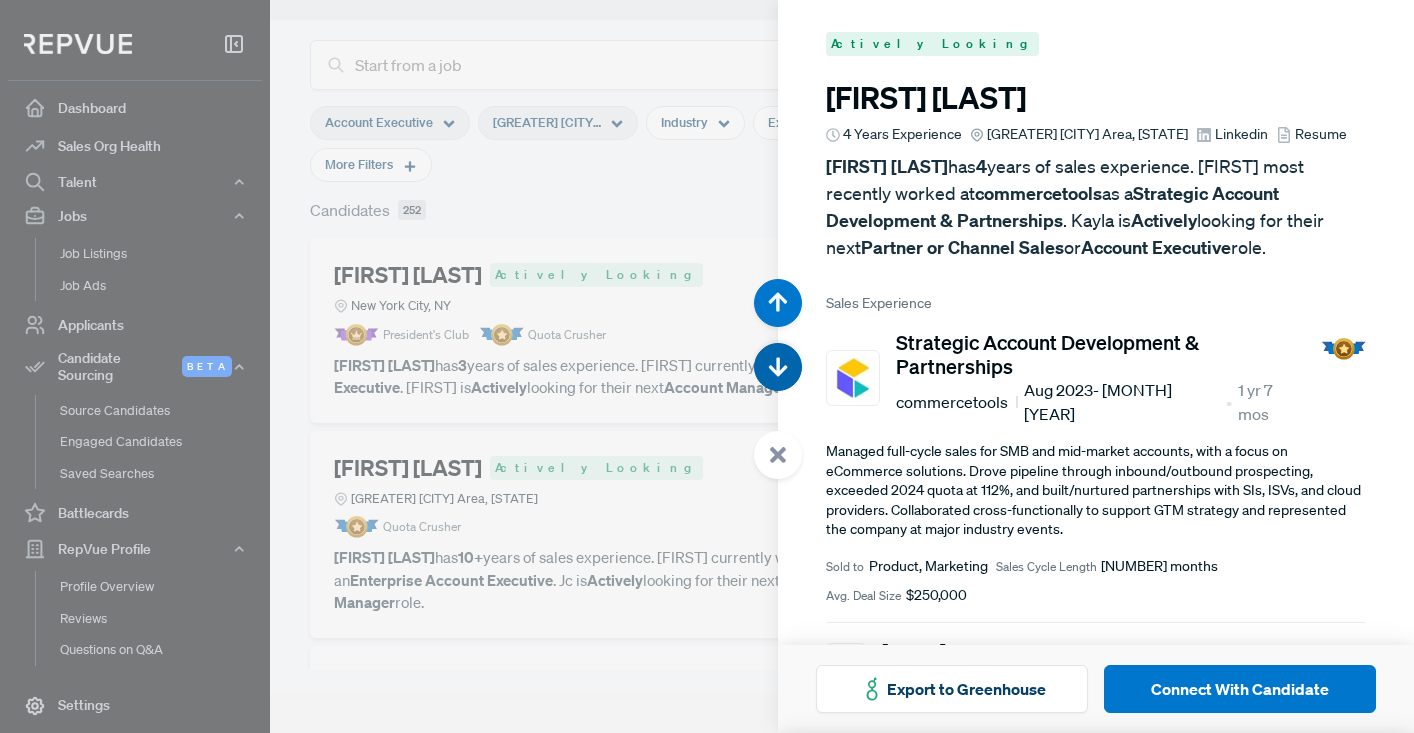 click 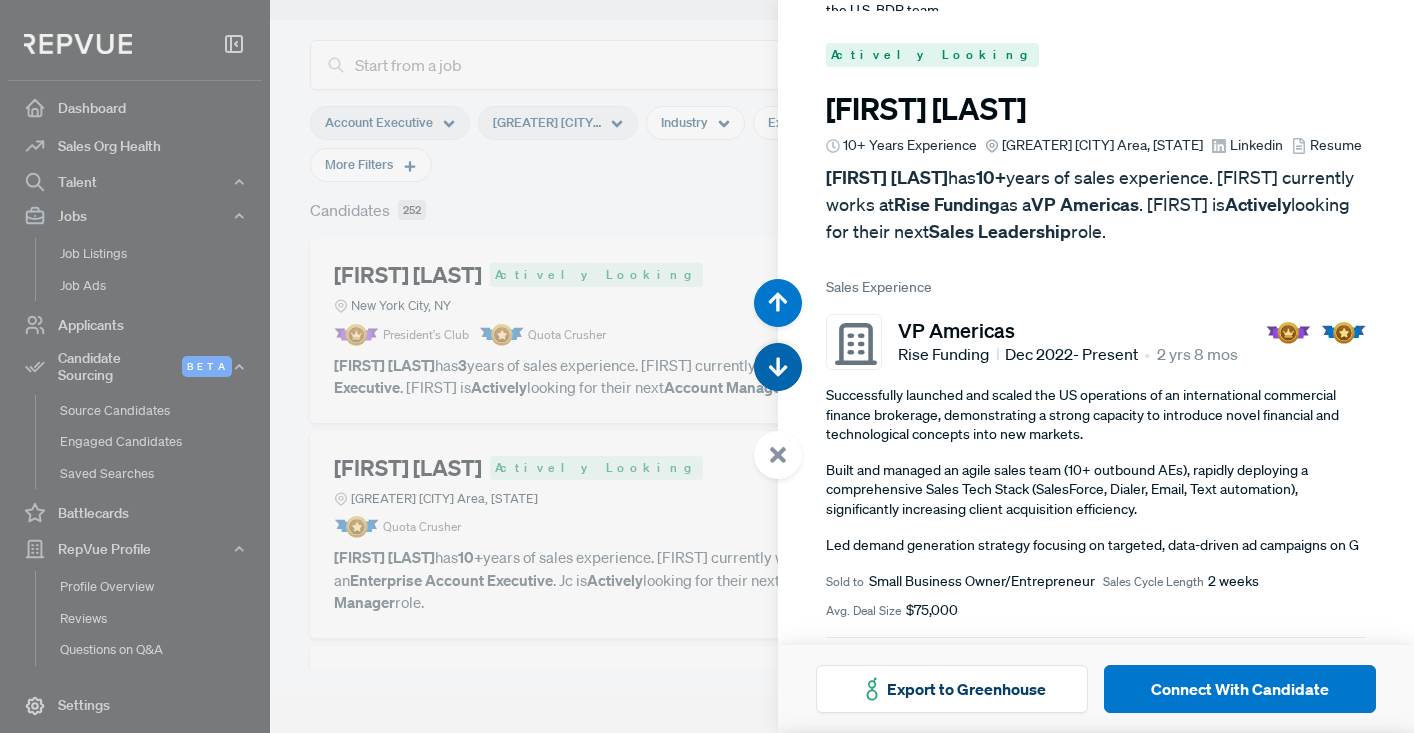 scroll, scrollTop: 2199, scrollLeft: 0, axis: vertical 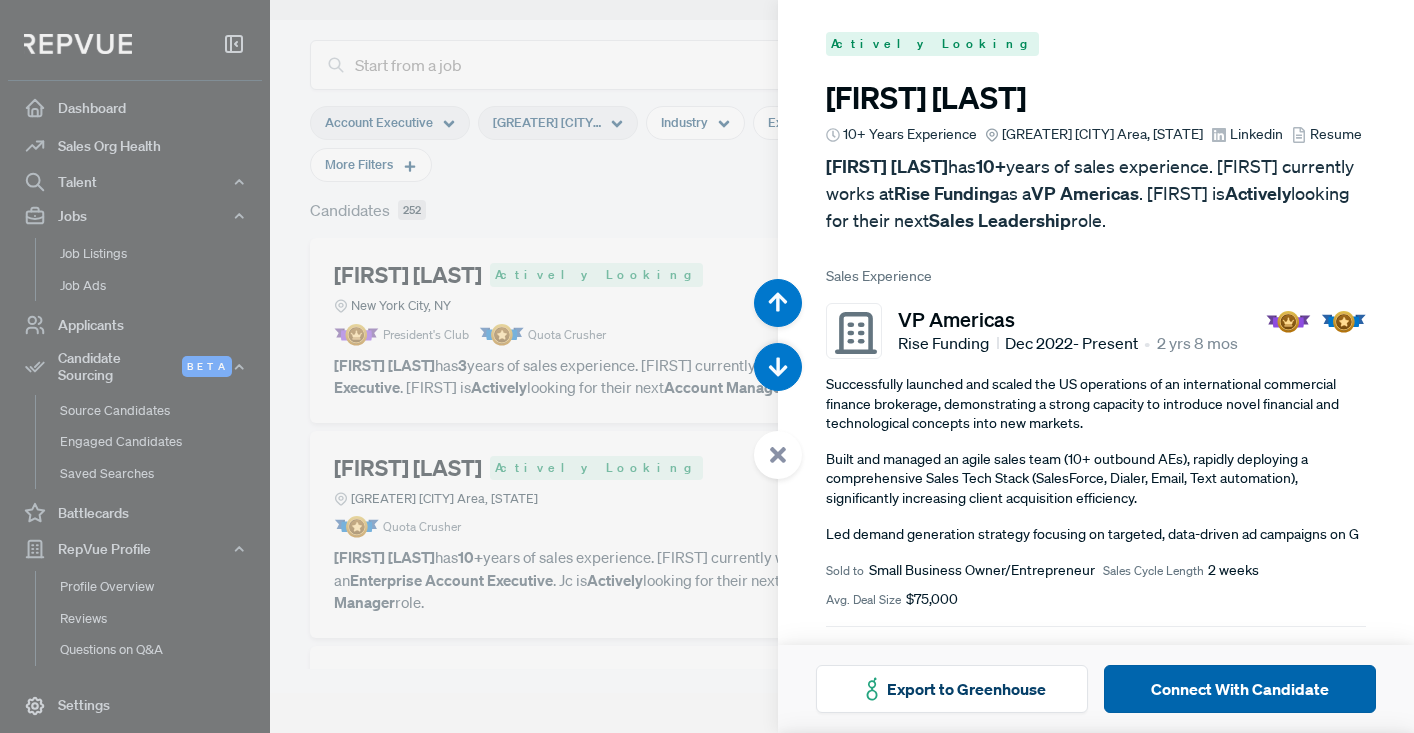 click on "Connect With Candidate" at bounding box center (1240, 689) 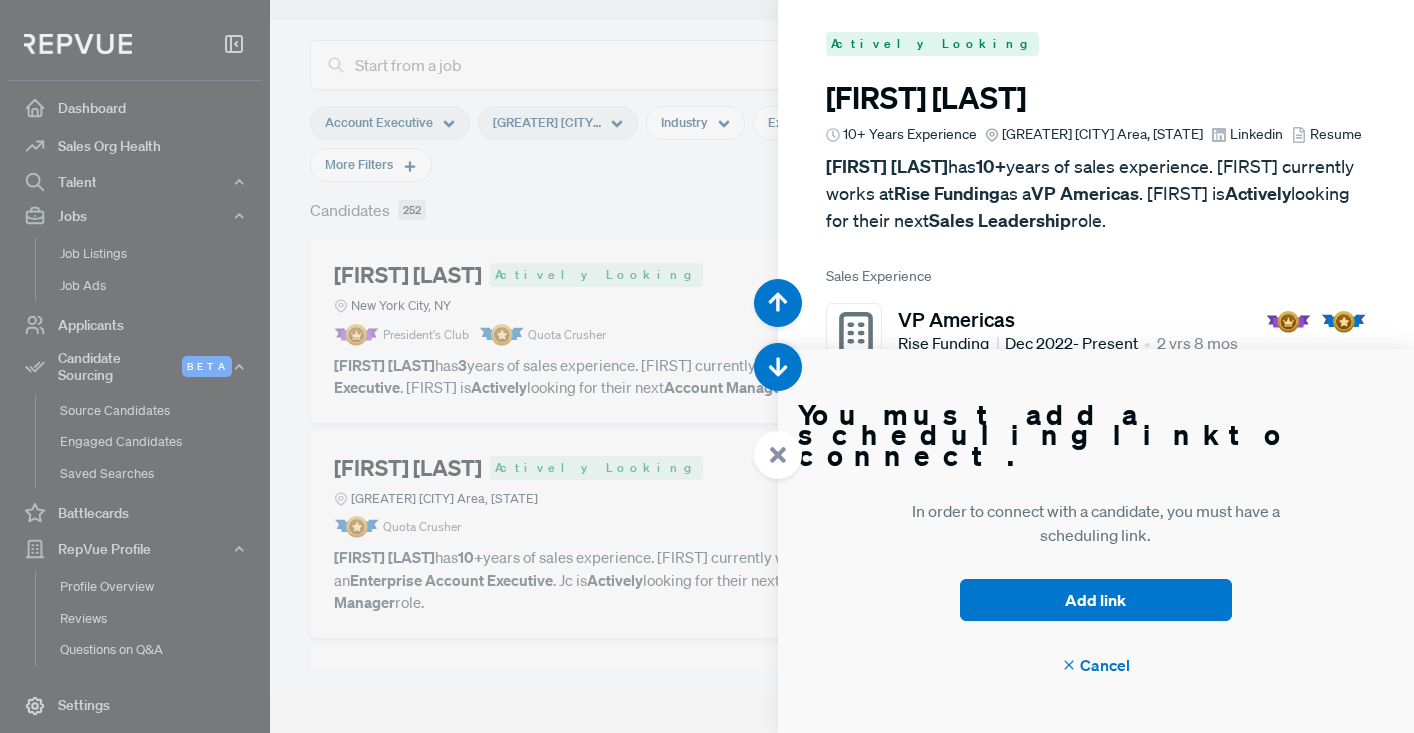 click at bounding box center [707, 366] 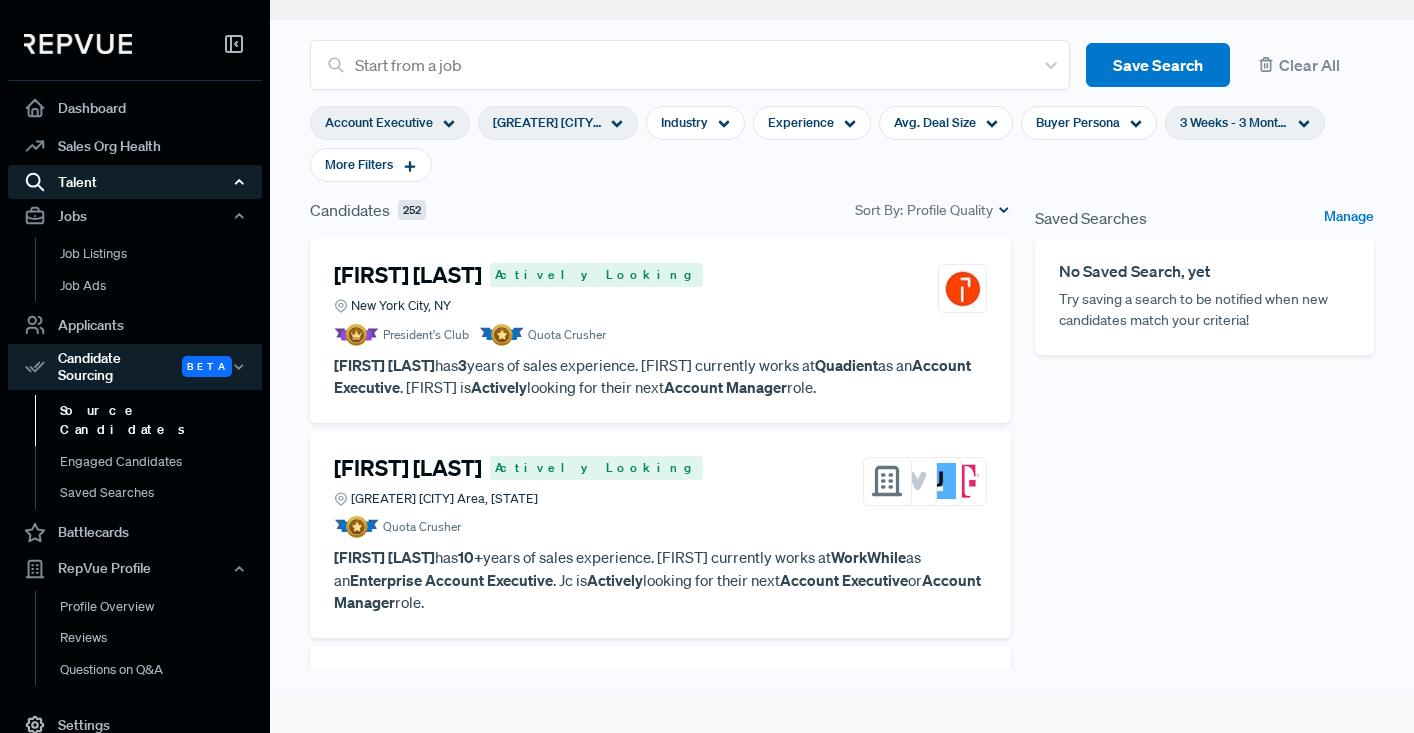 click on "Talent" at bounding box center [135, 182] 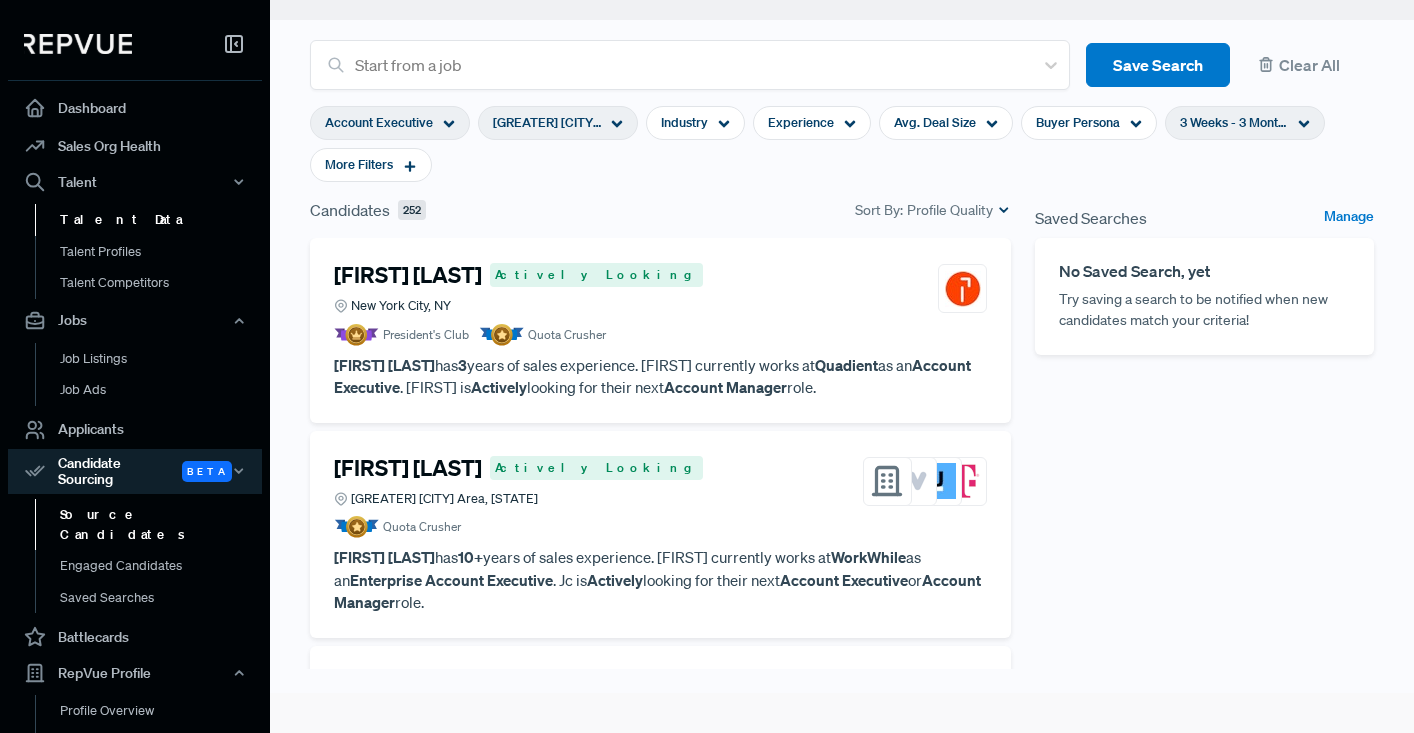 click on "Talent Data" at bounding box center (162, 220) 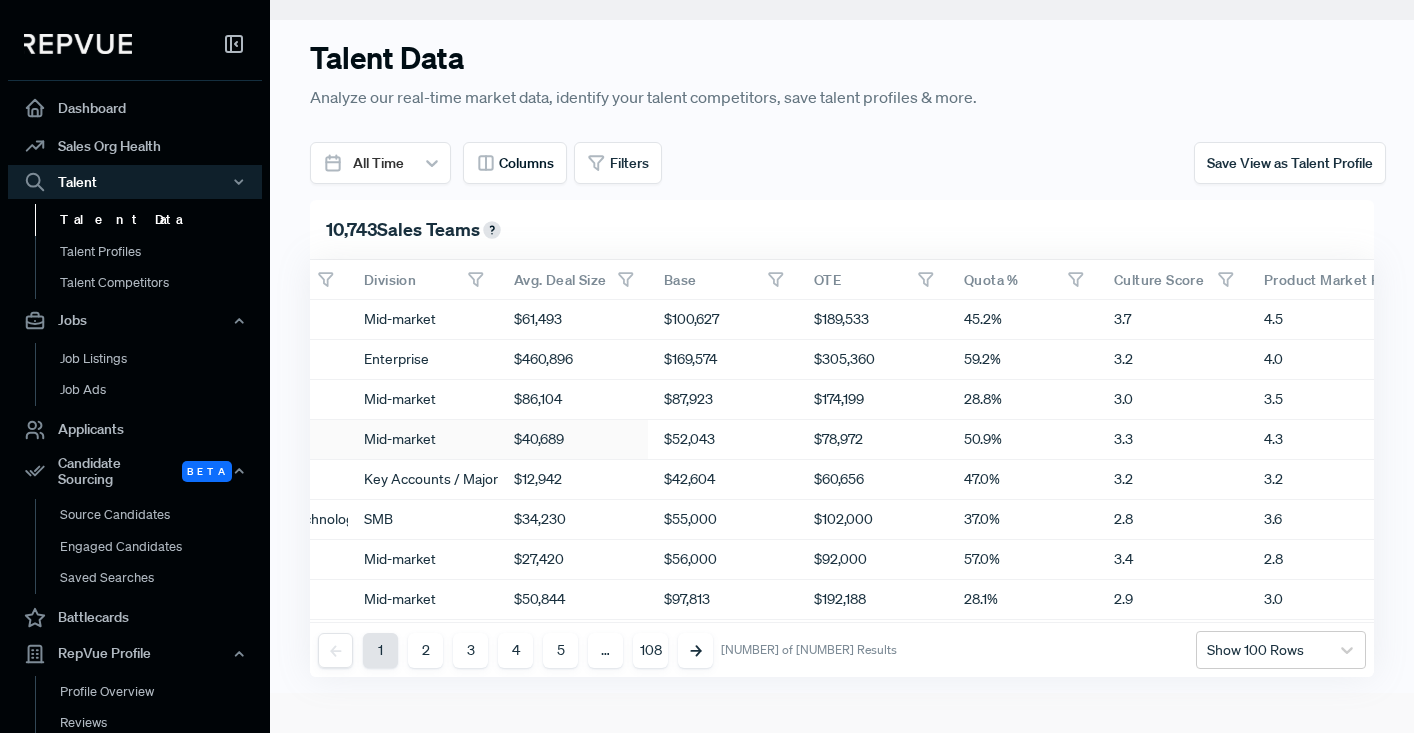 scroll, scrollTop: 0, scrollLeft: 1053, axis: horizontal 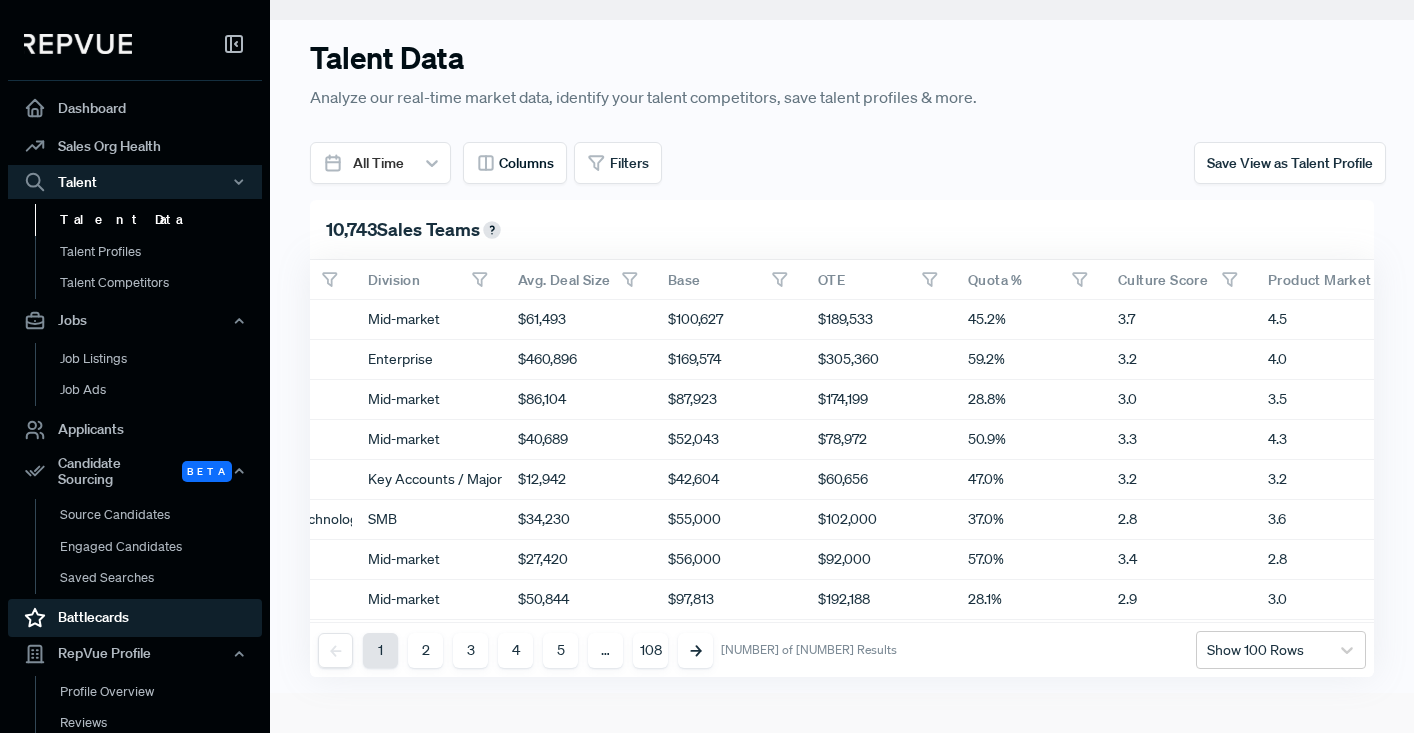 click on "Battlecards" at bounding box center (135, 618) 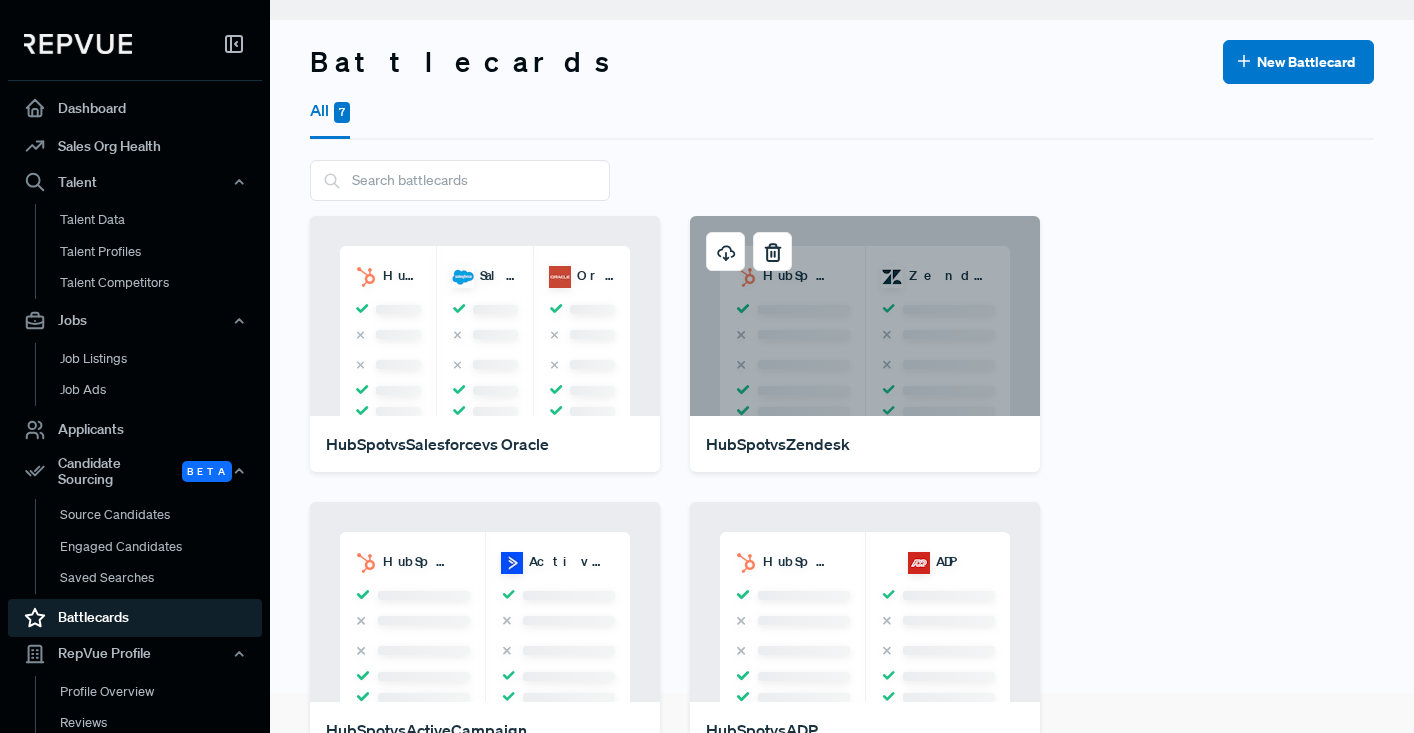 click on "[COMPANY] [COMPANY]" at bounding box center (865, 316) 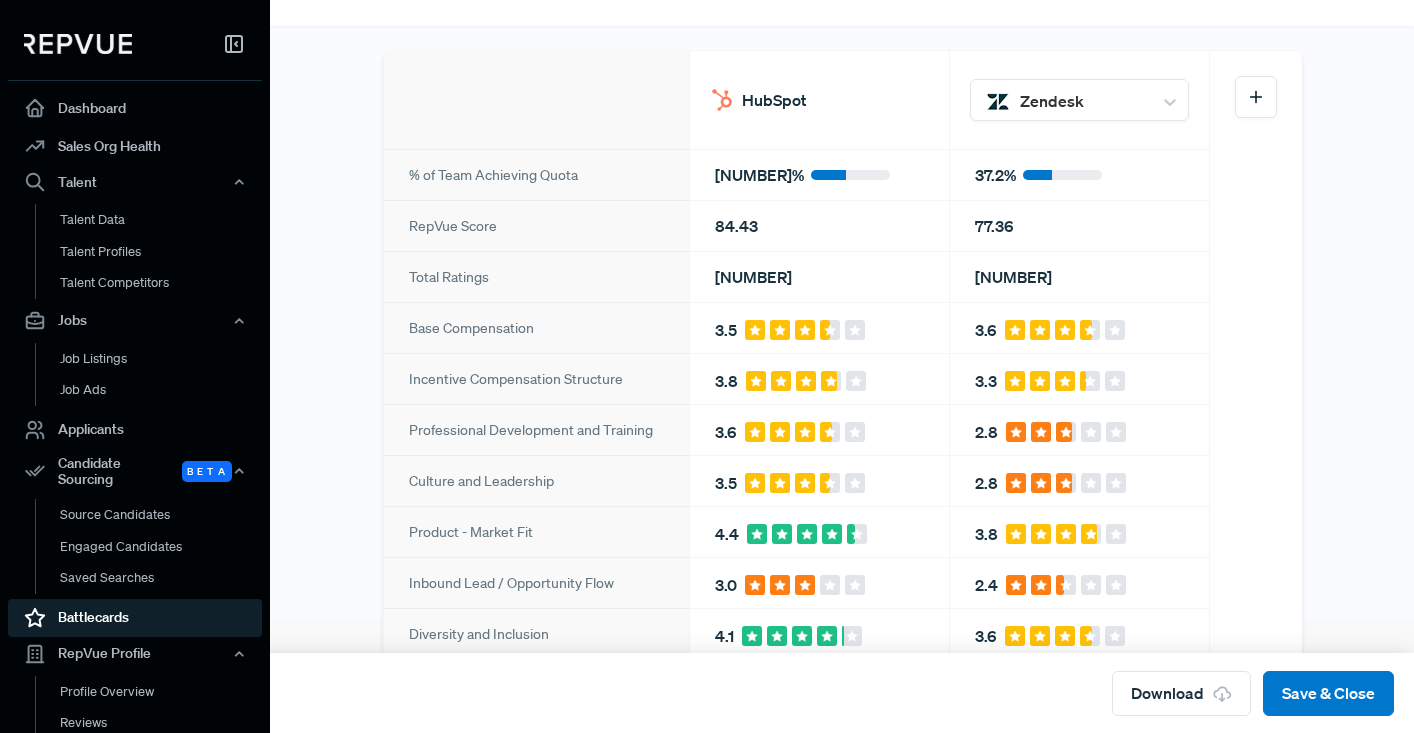 scroll, scrollTop: 120, scrollLeft: 0, axis: vertical 